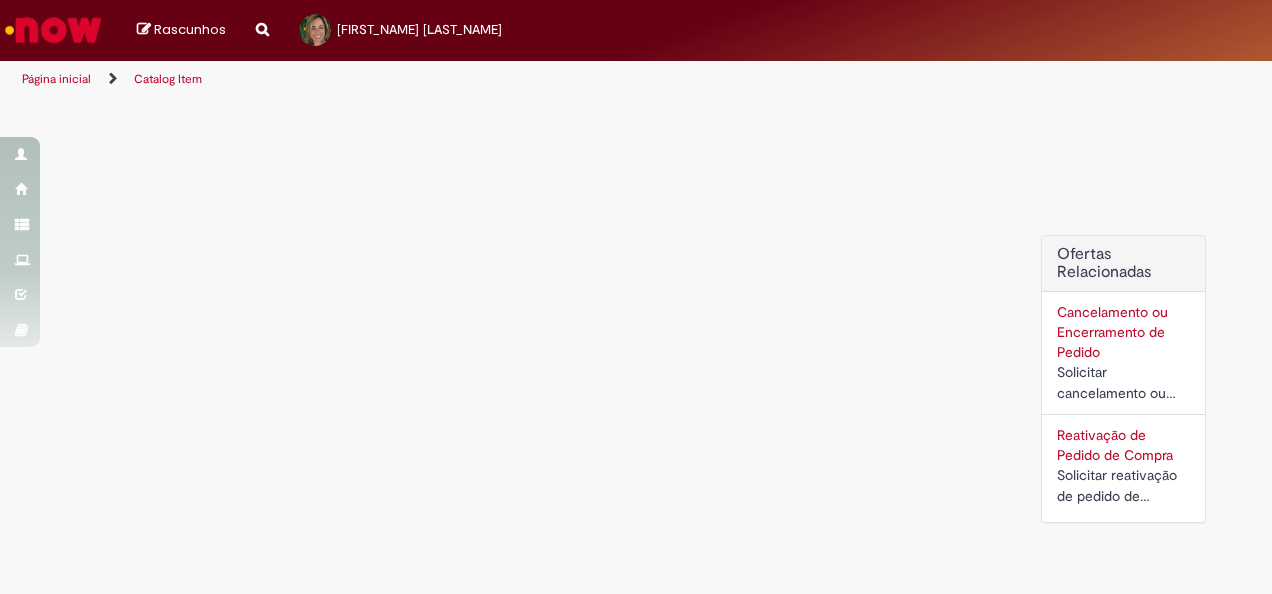 scroll, scrollTop: 0, scrollLeft: 0, axis: both 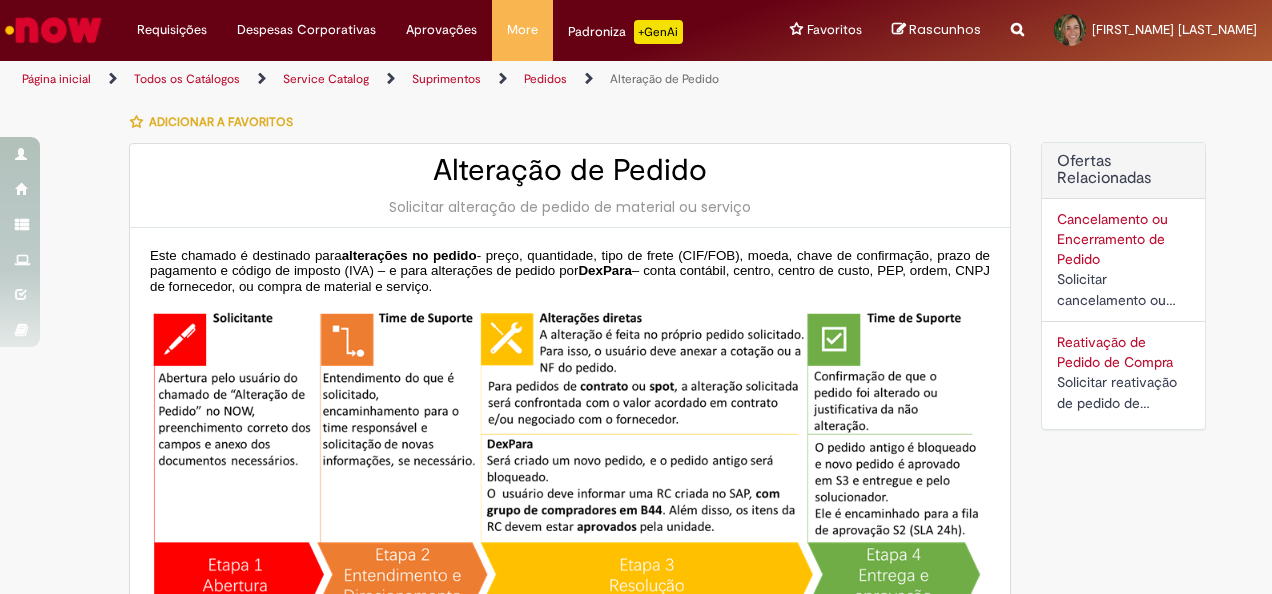 type on "**********" 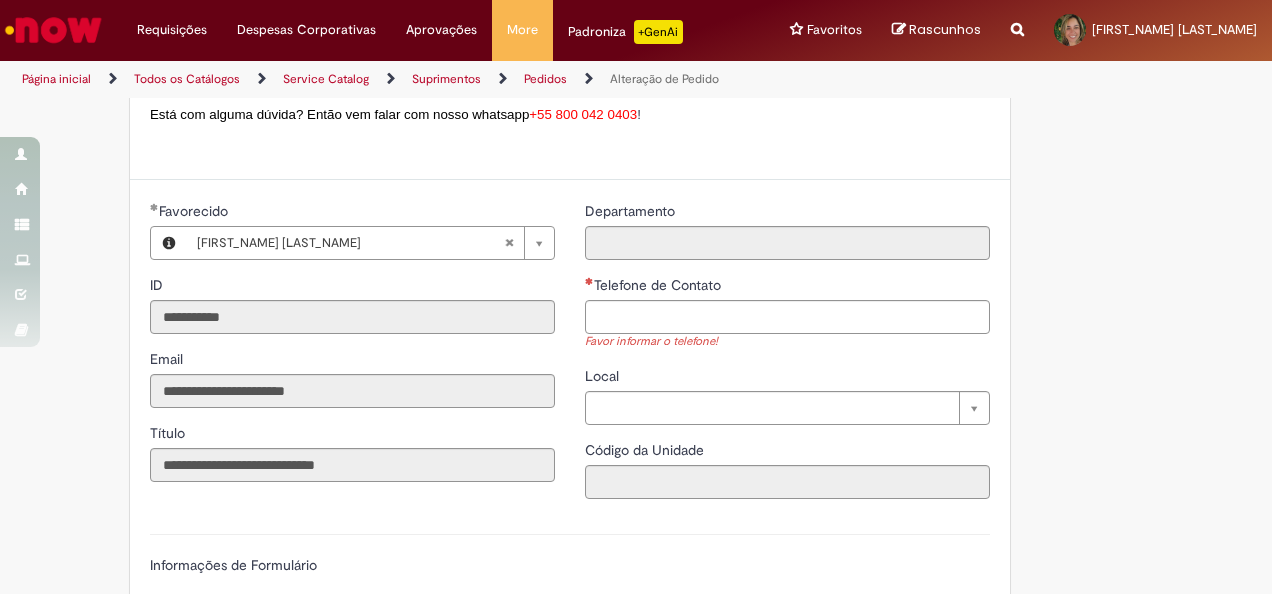 scroll, scrollTop: 800, scrollLeft: 0, axis: vertical 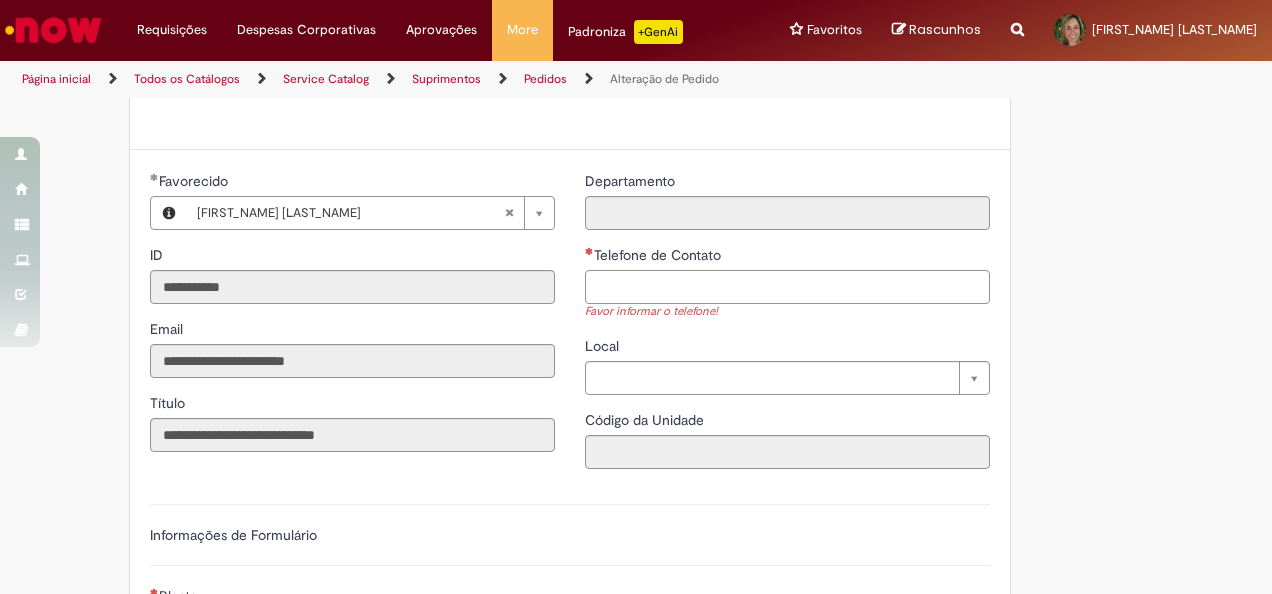click on "Telefone de Contato" at bounding box center (787, 287) 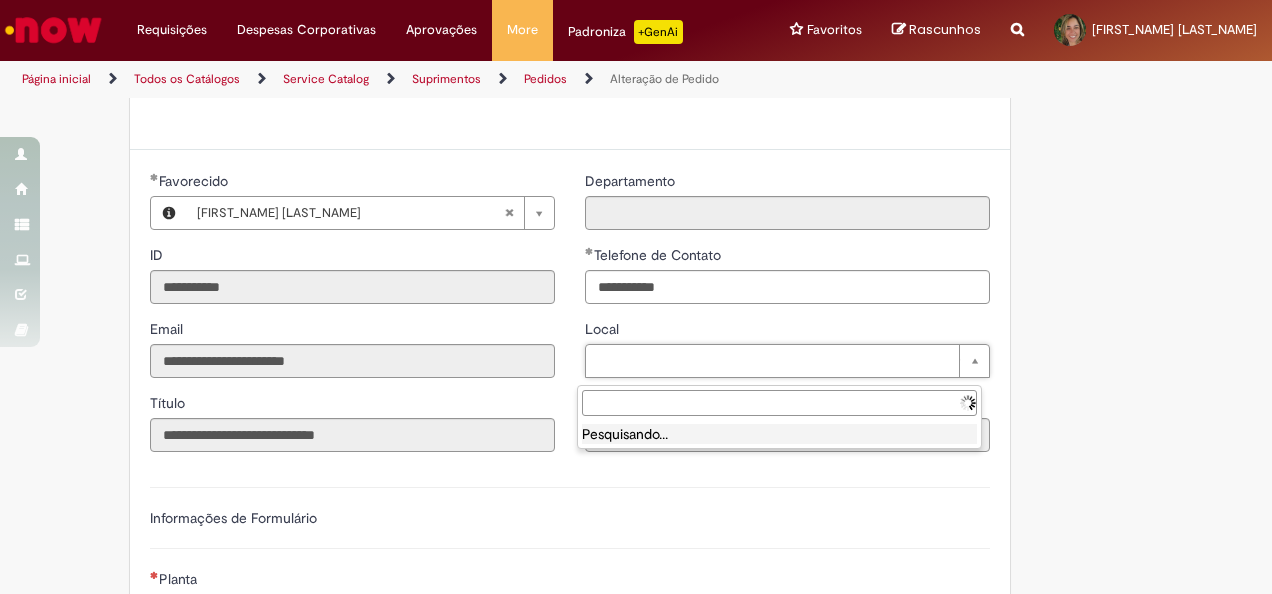 type on "**********" 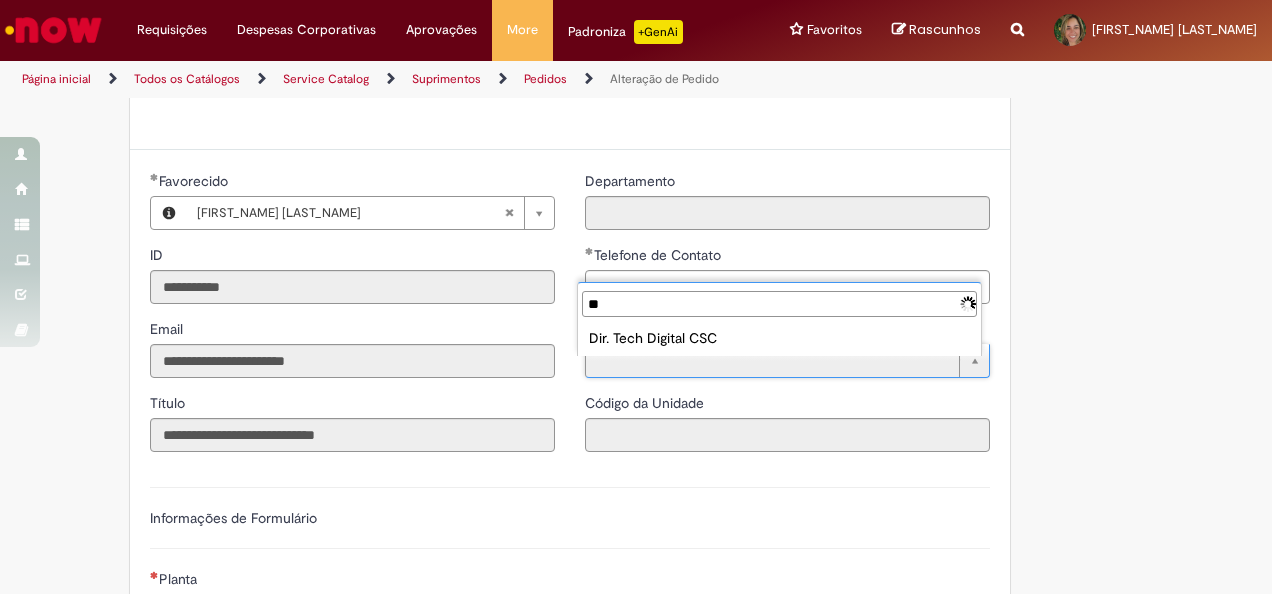 type on "*" 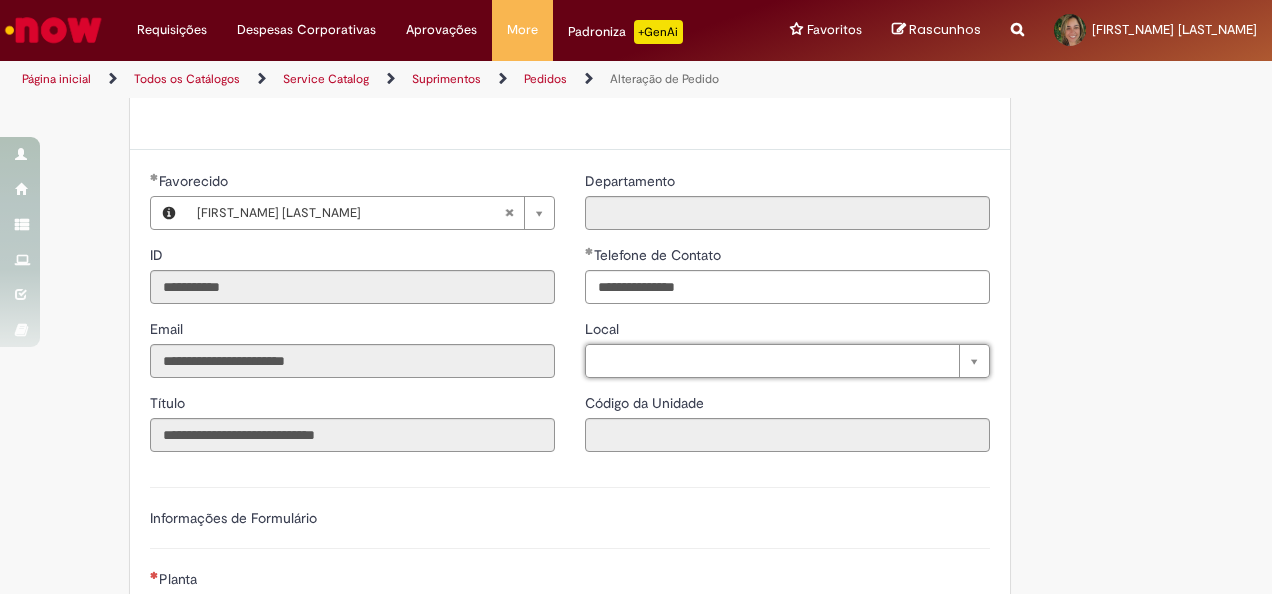 type on "*" 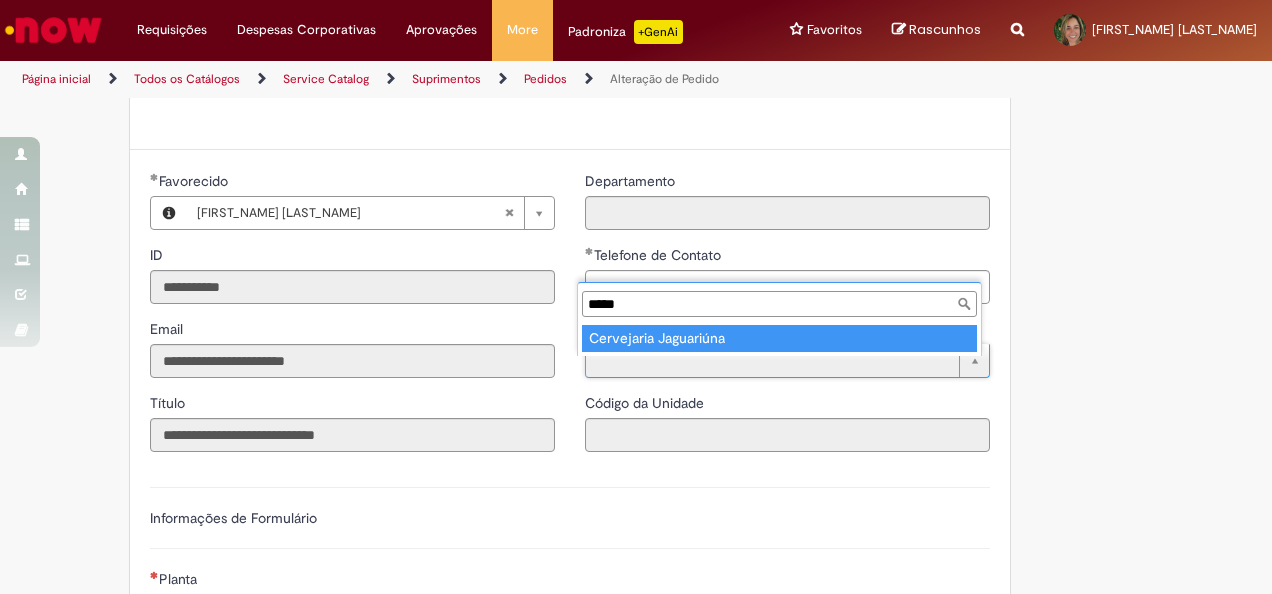 type on "*****" 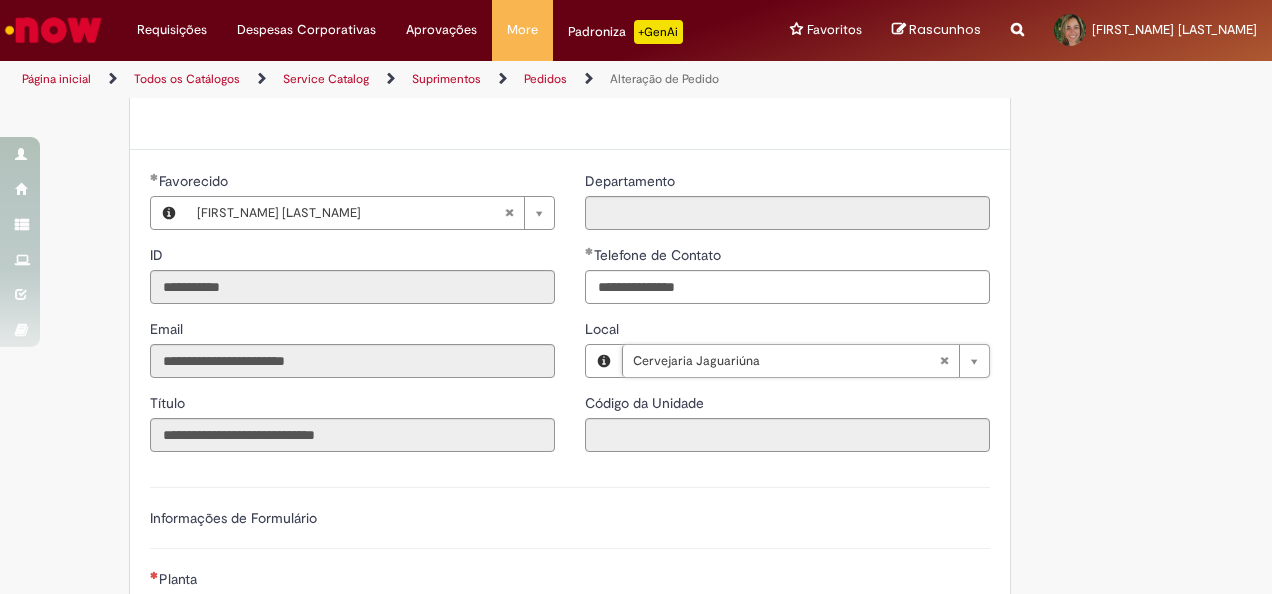 type on "****" 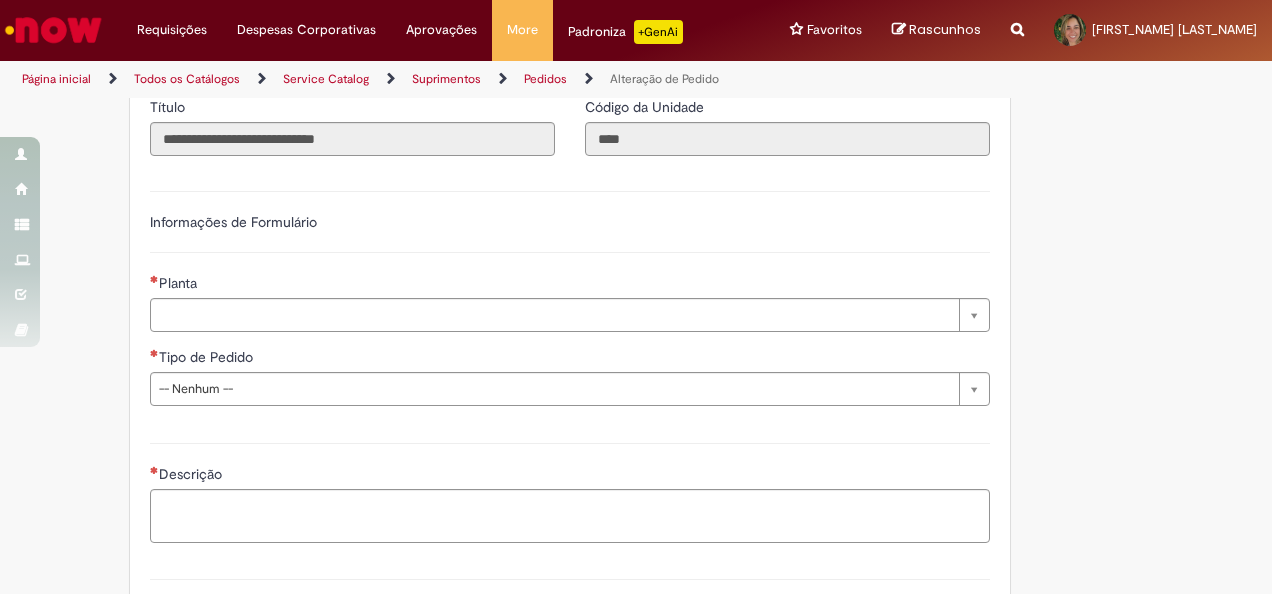 scroll, scrollTop: 1100, scrollLeft: 0, axis: vertical 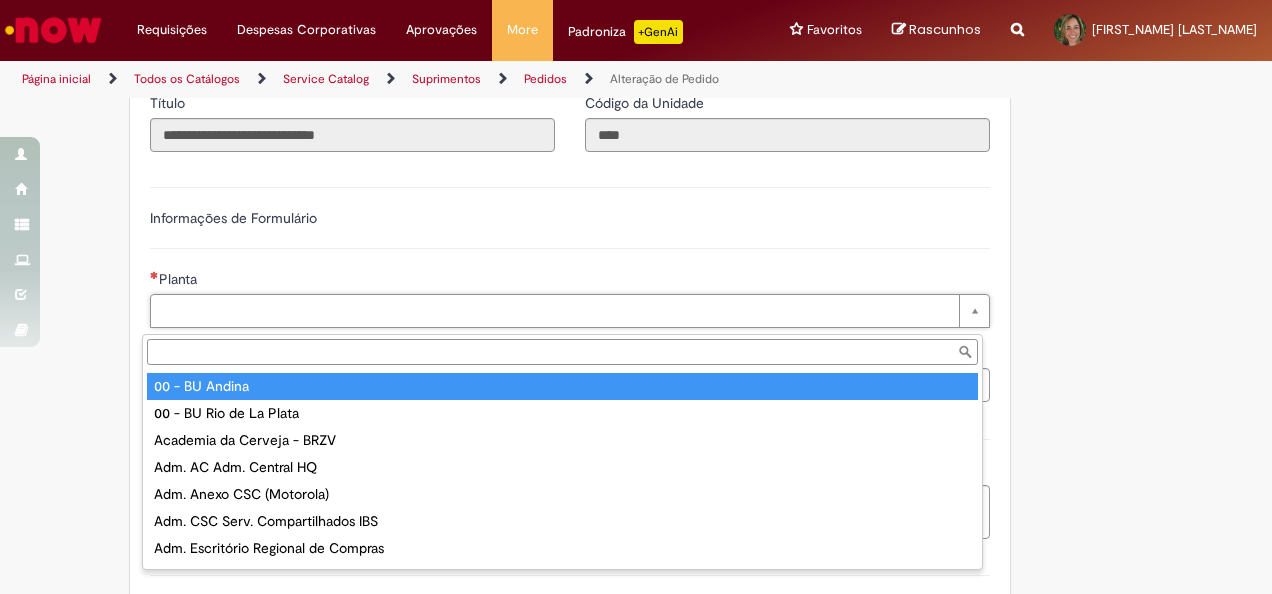 type on "*" 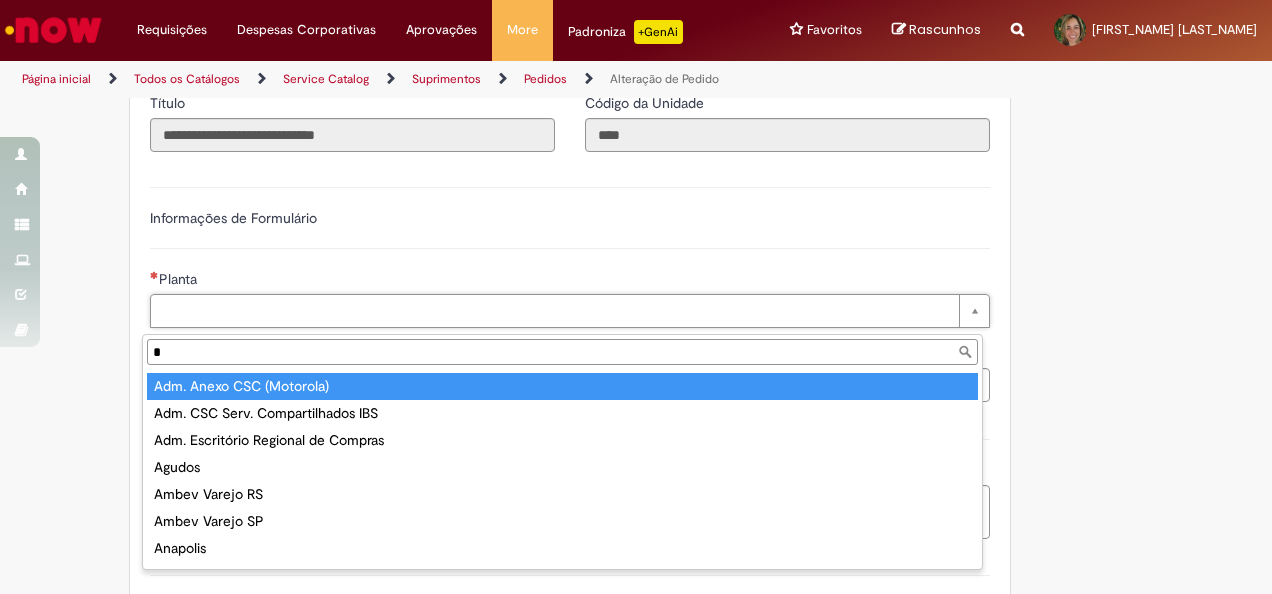type 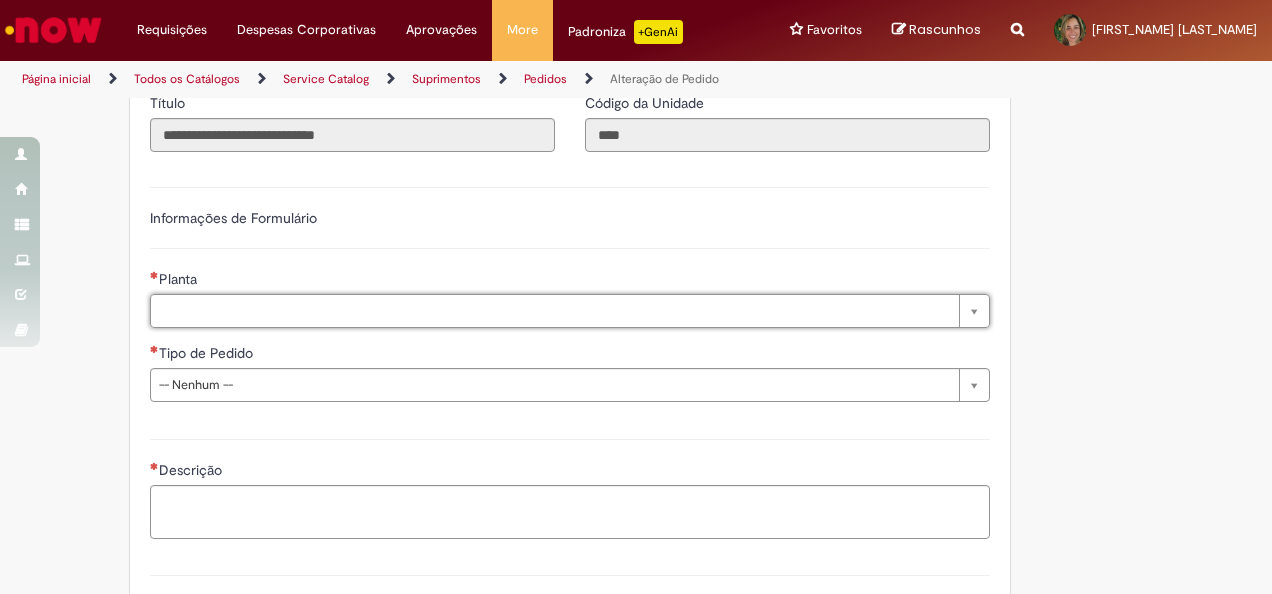type on "*" 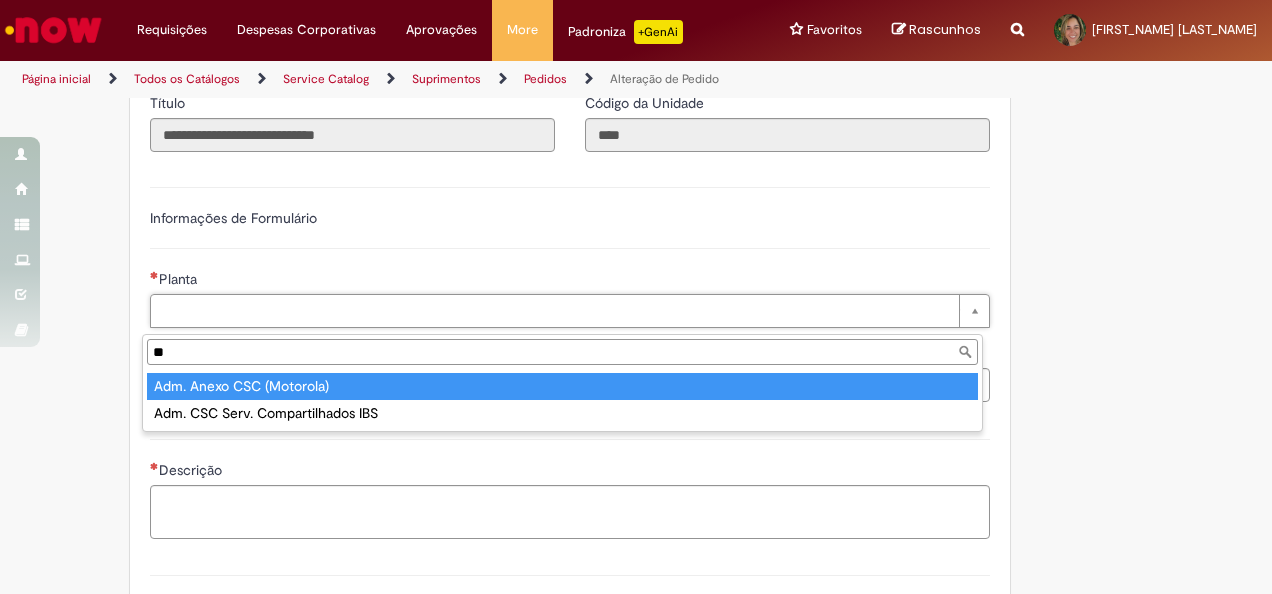 type on "*" 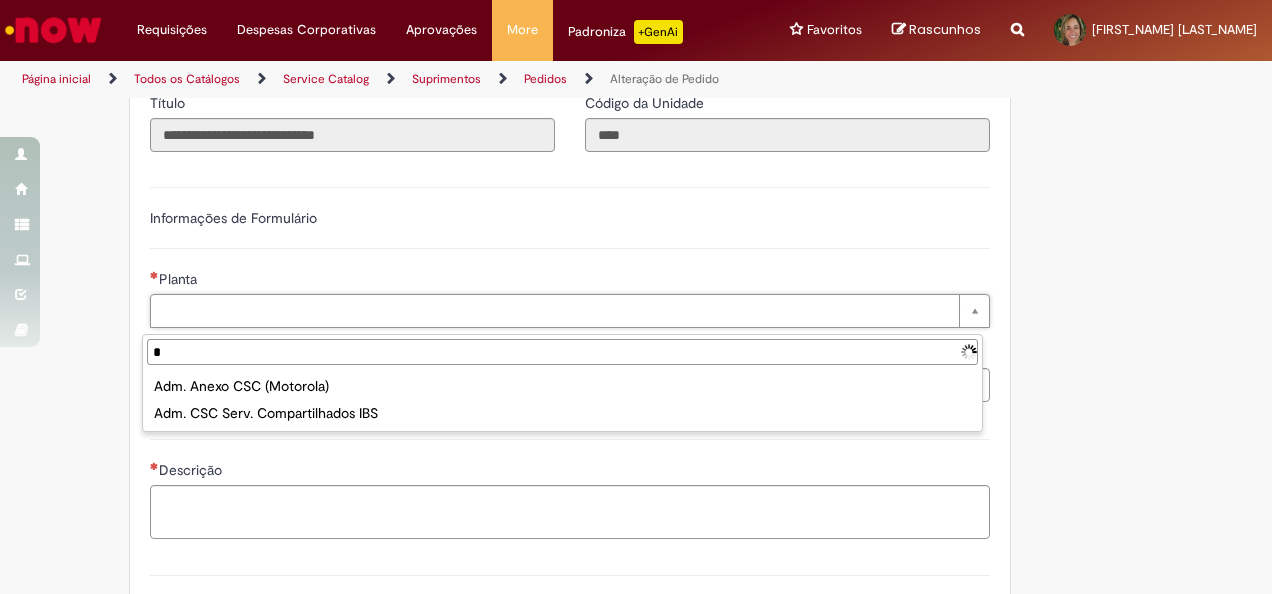 type 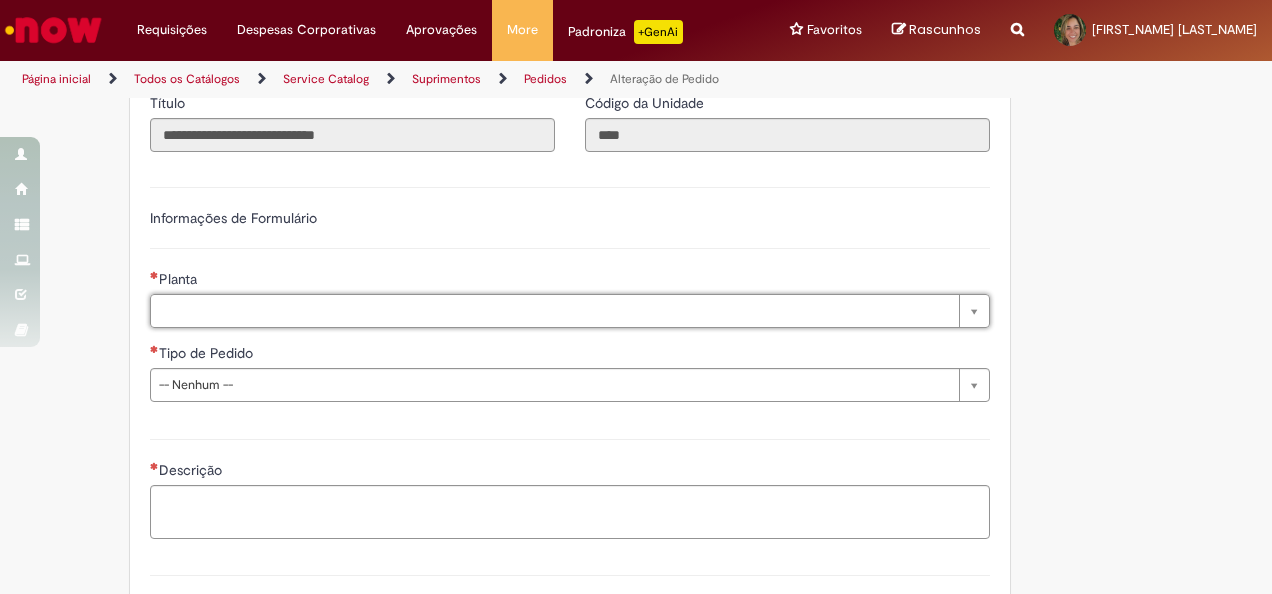 type on "*" 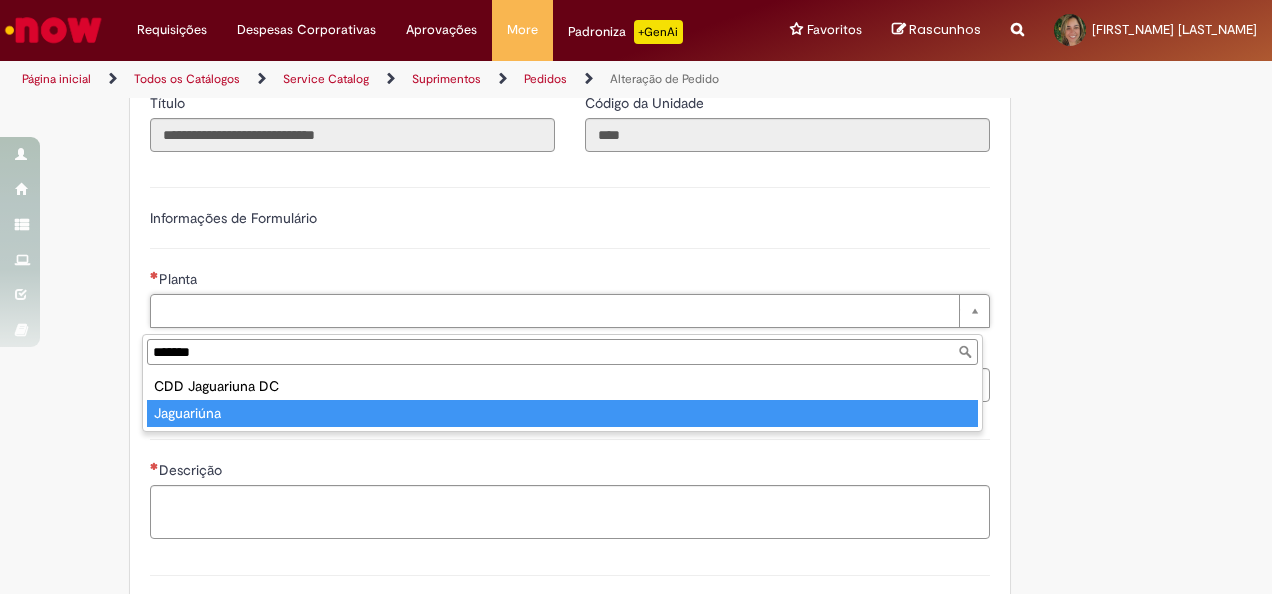 type on "*******" 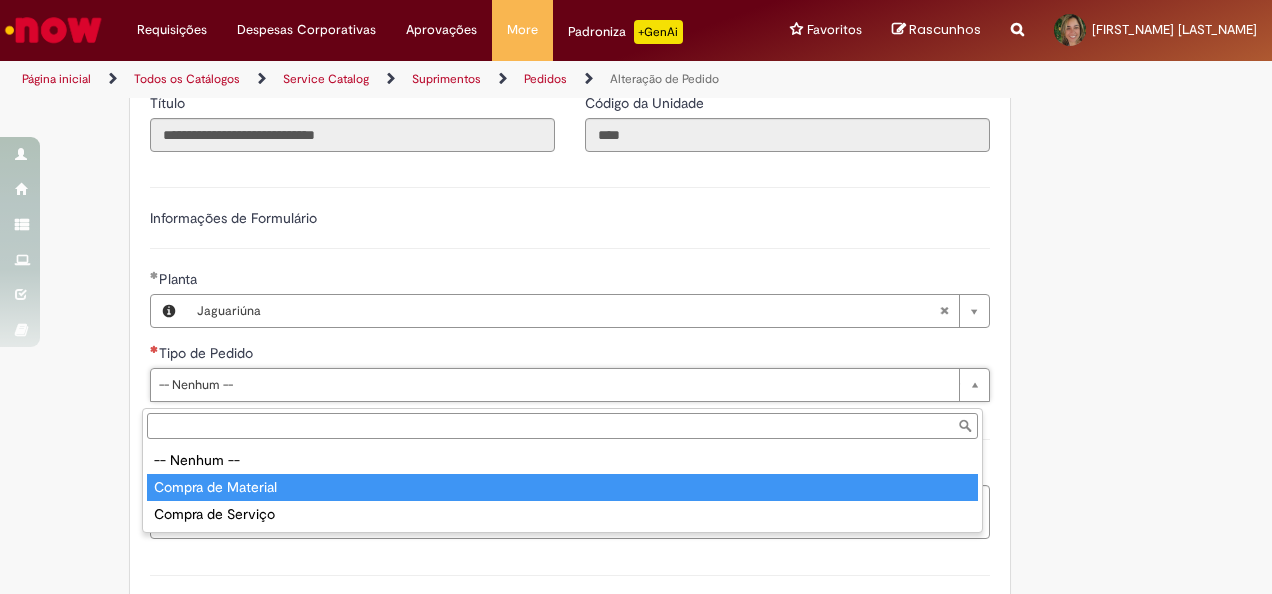 type on "**********" 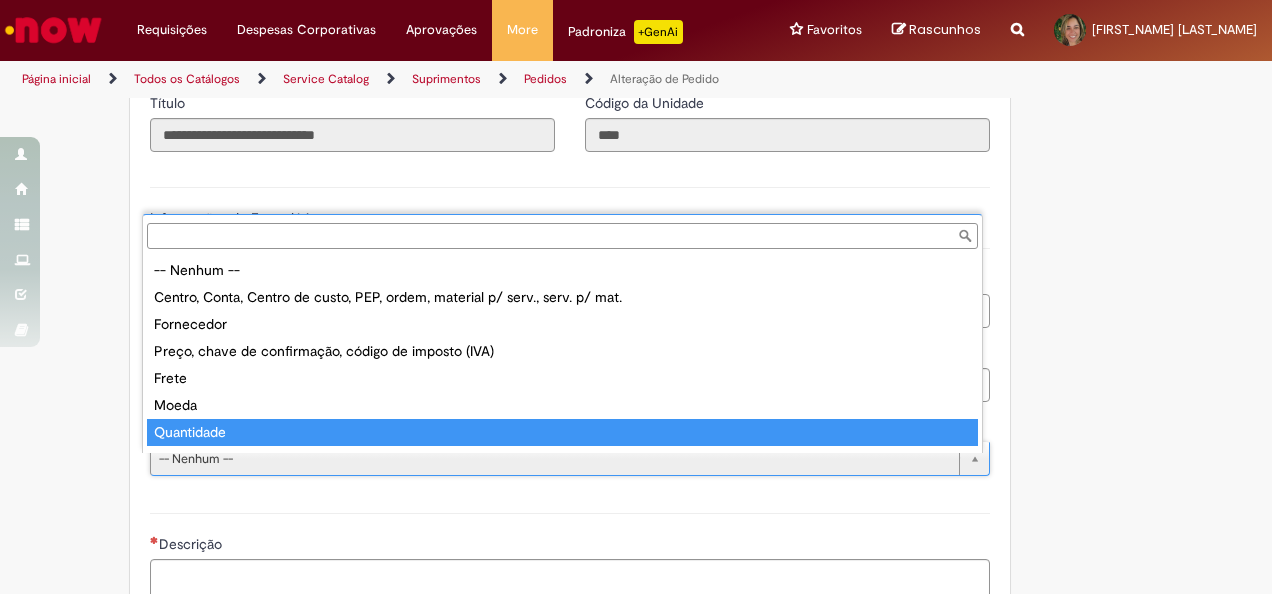 scroll, scrollTop: 16, scrollLeft: 0, axis: vertical 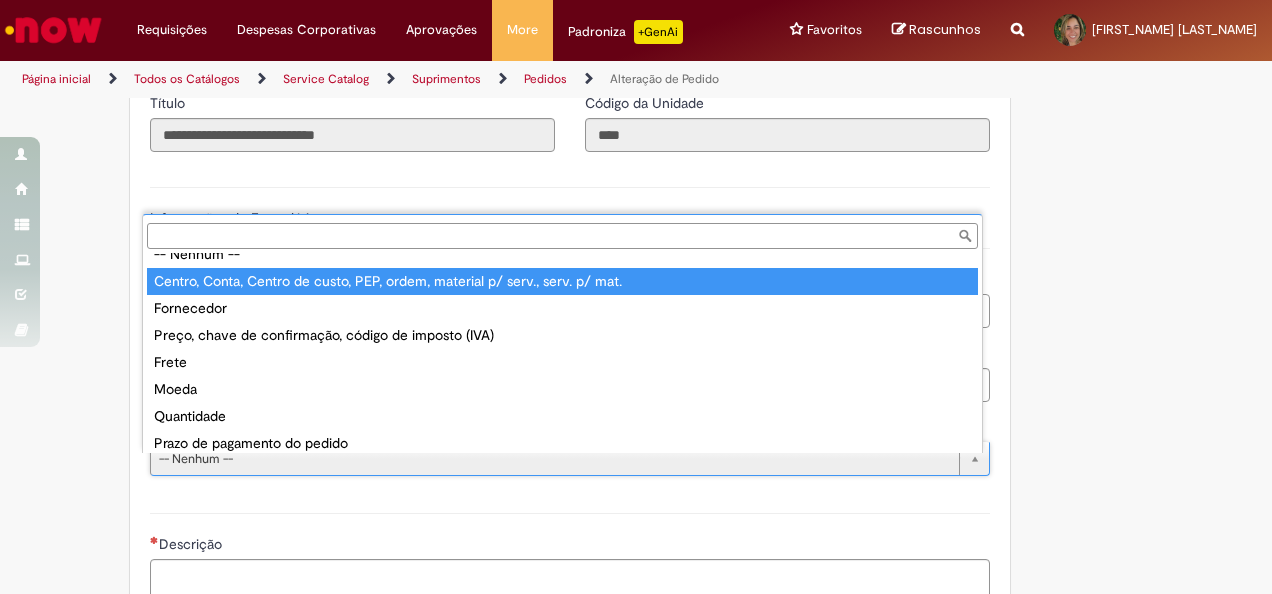 type on "**********" 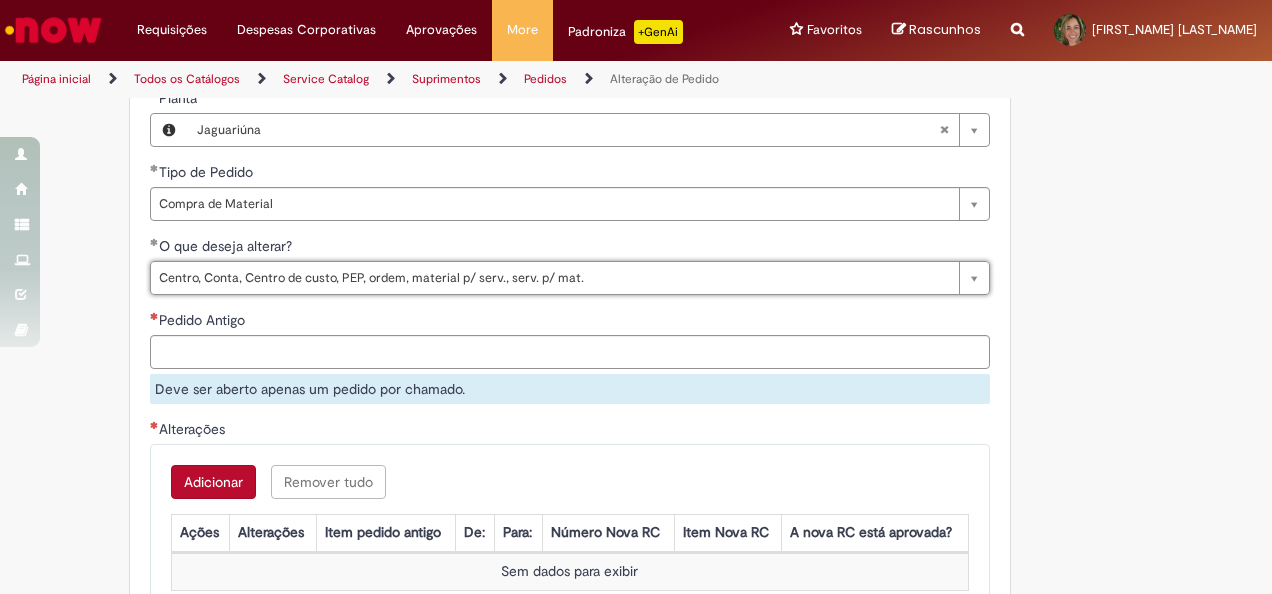scroll, scrollTop: 1300, scrollLeft: 0, axis: vertical 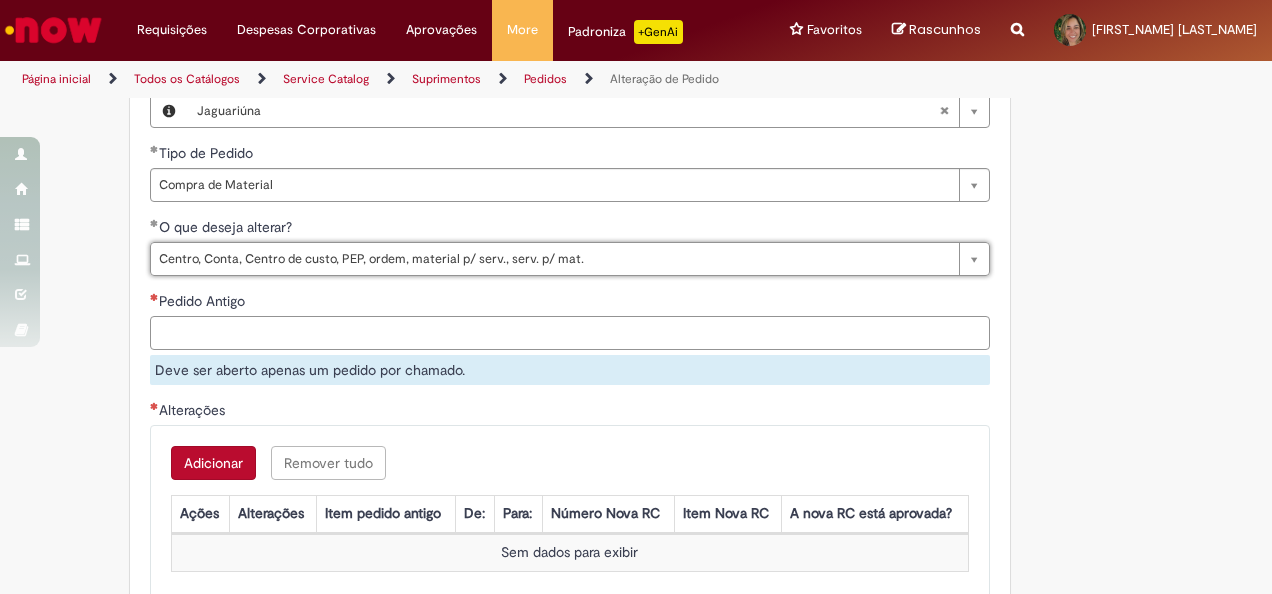 click on "Pedido Antigo" at bounding box center (570, 333) 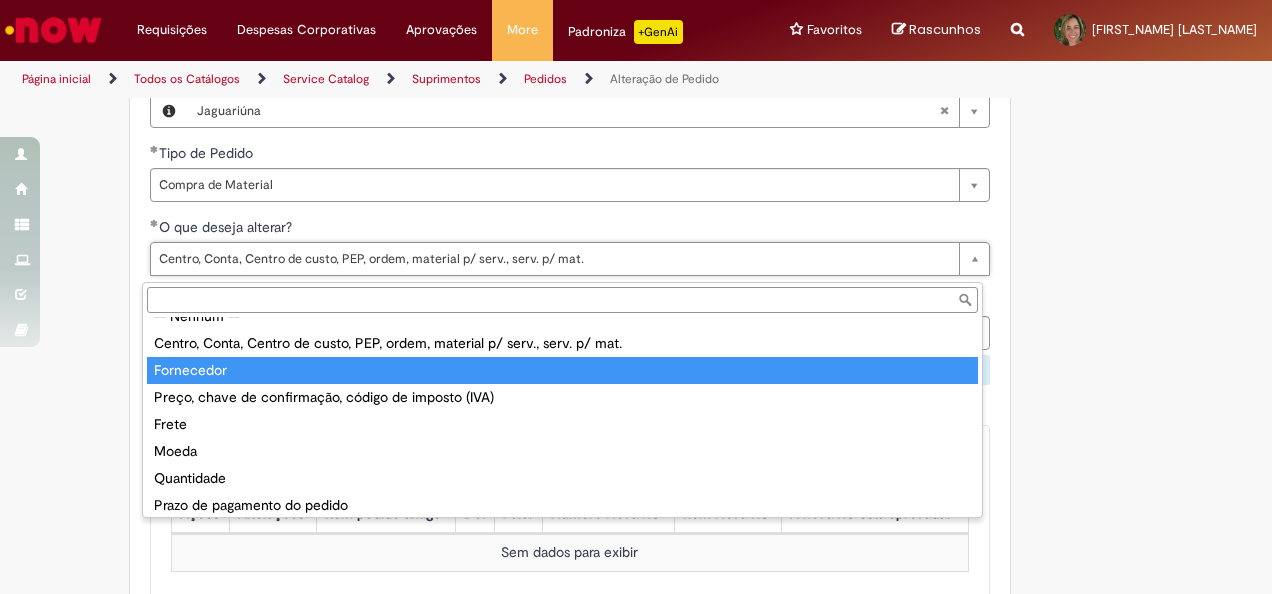 scroll, scrollTop: 24, scrollLeft: 0, axis: vertical 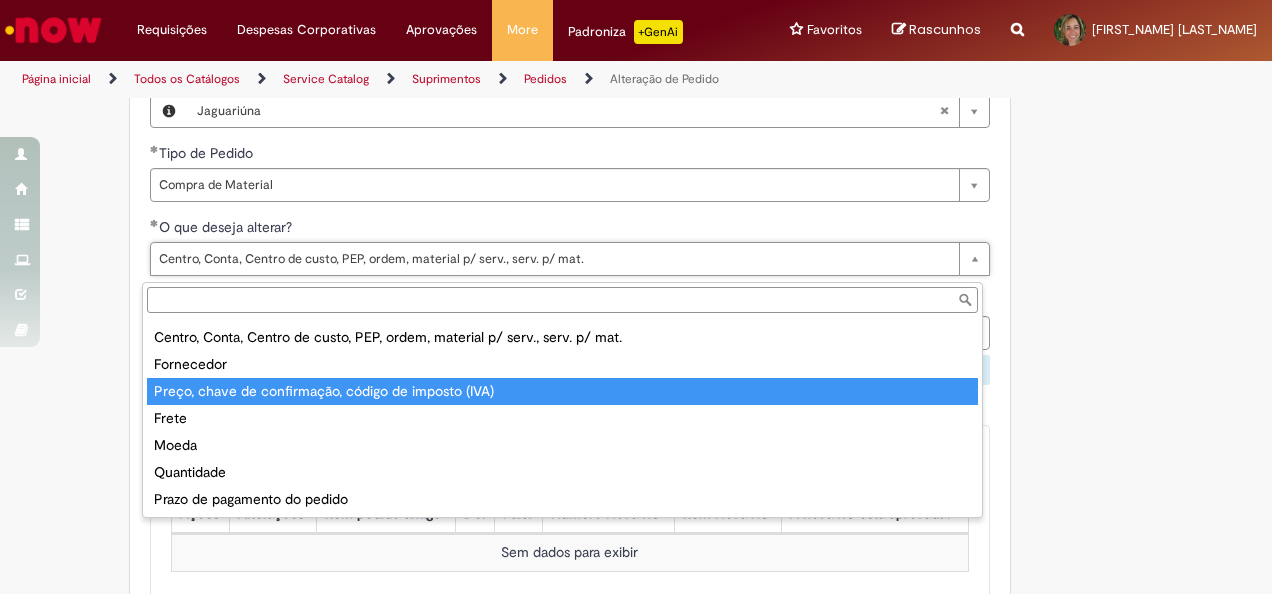 type on "**********" 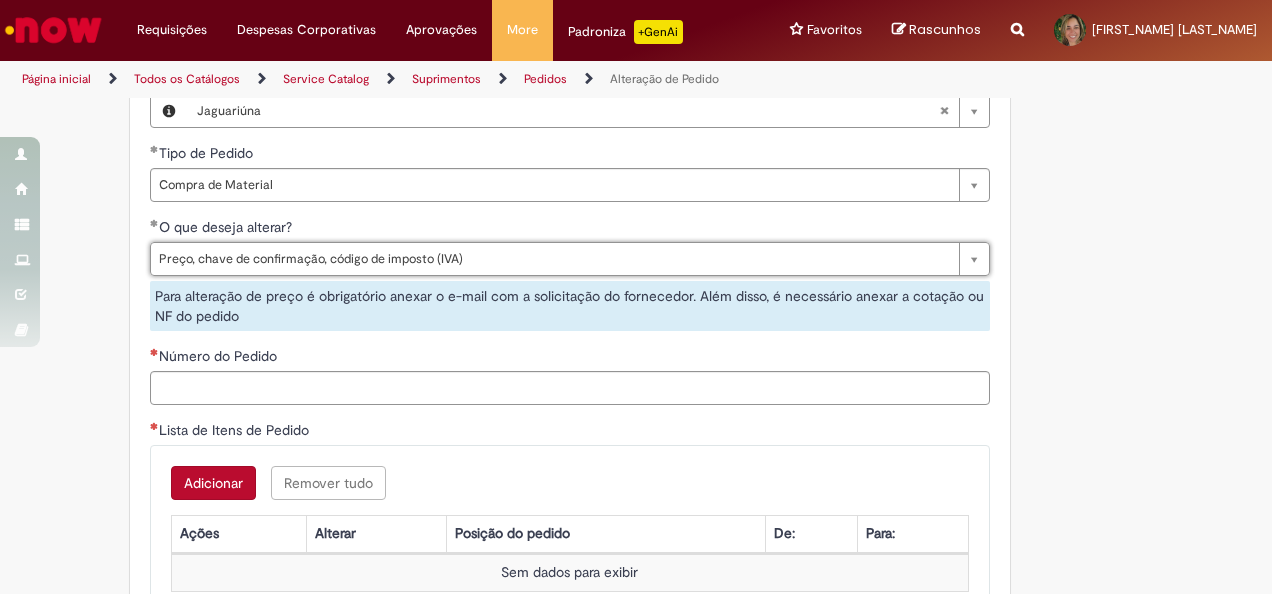 scroll, scrollTop: 0, scrollLeft: 338, axis: horizontal 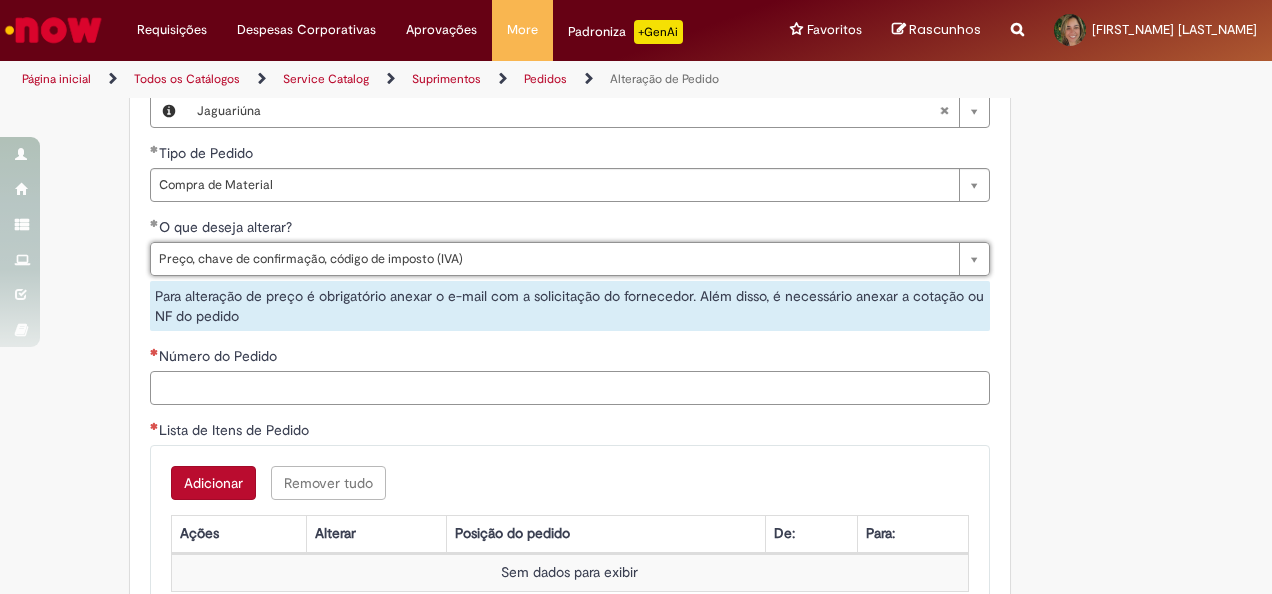 click on "Número do Pedido" at bounding box center (570, 388) 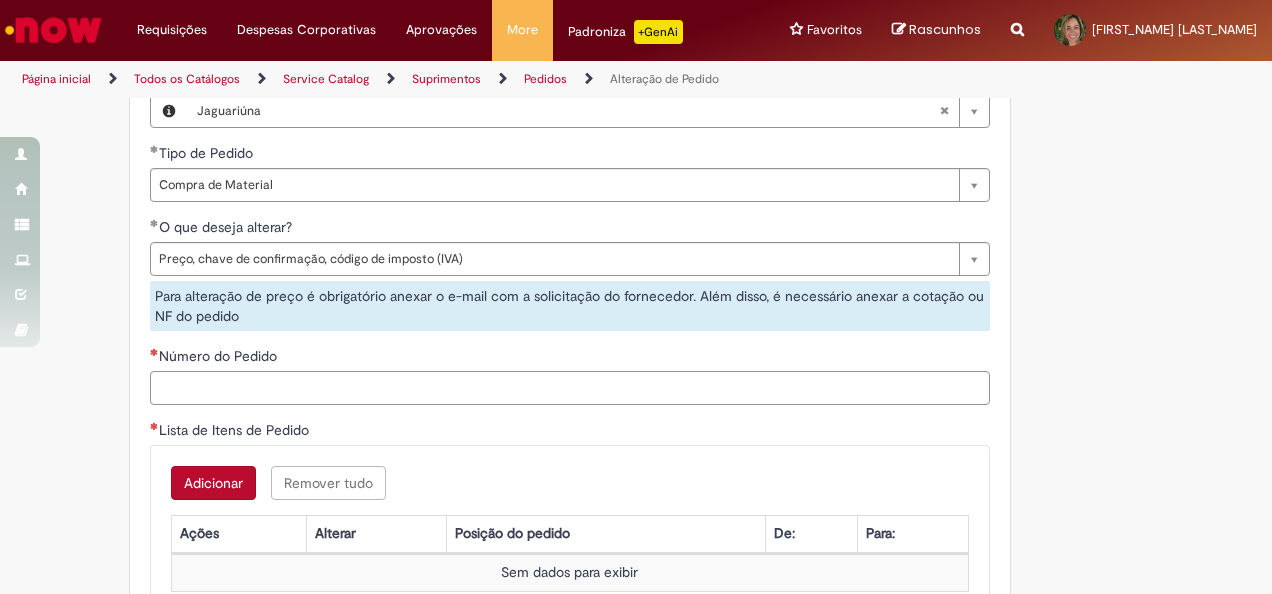 scroll, scrollTop: 0, scrollLeft: 0, axis: both 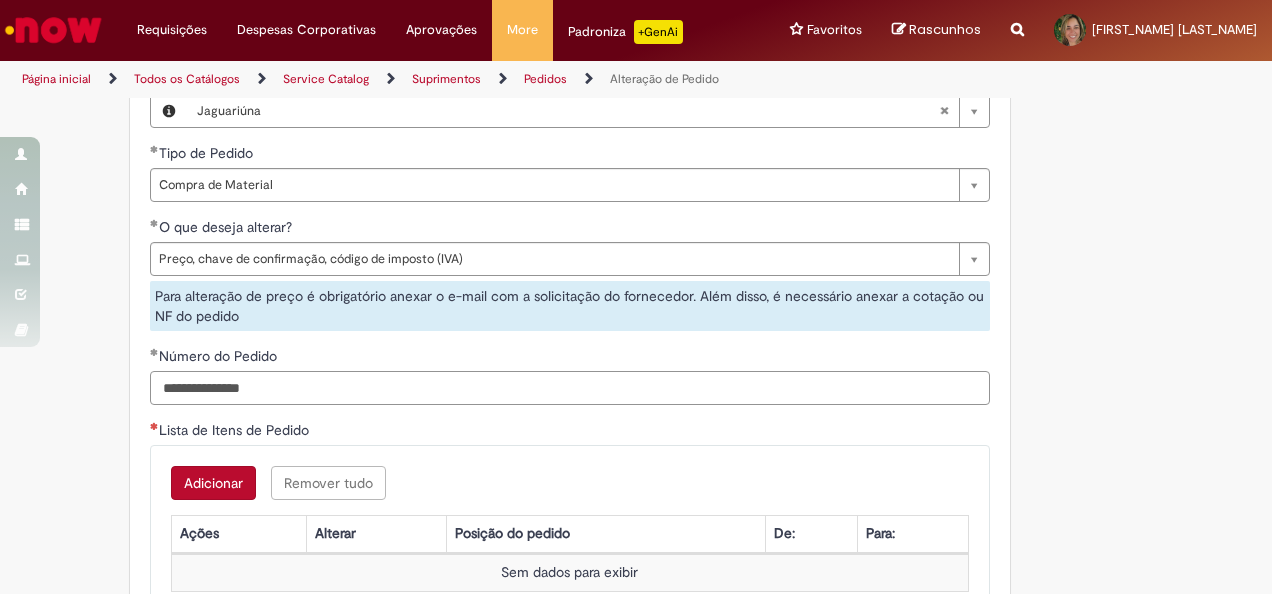 drag, startPoint x: 285, startPoint y: 396, endPoint x: 12, endPoint y: 393, distance: 273.01648 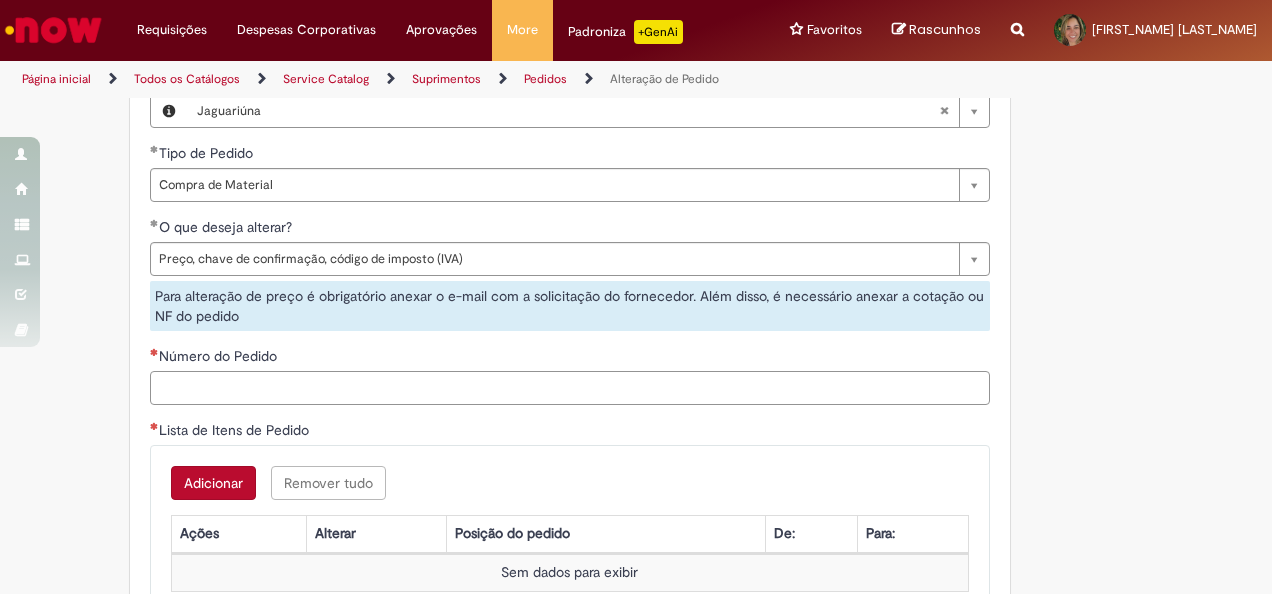 scroll, scrollTop: 1500, scrollLeft: 0, axis: vertical 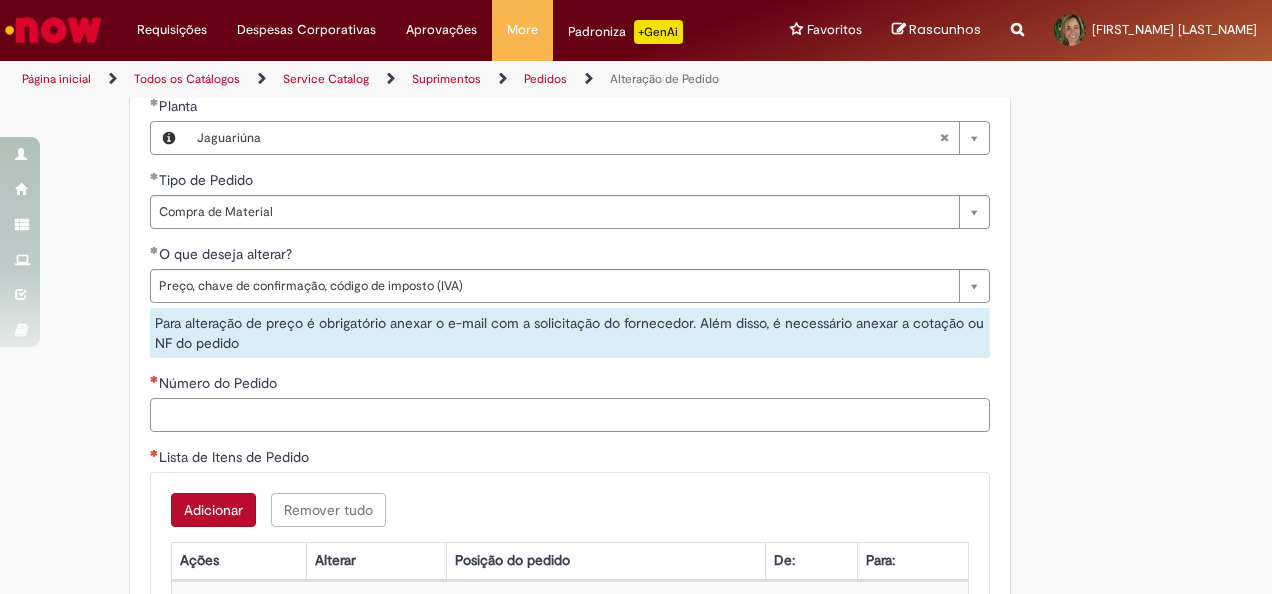 paste on "**********" 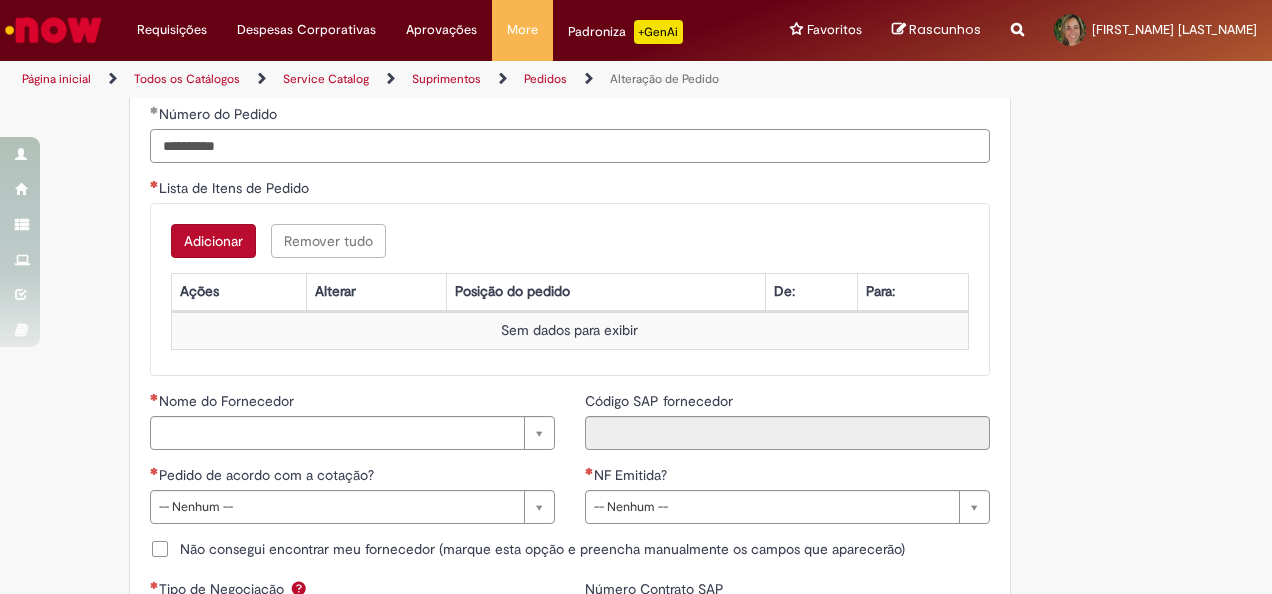 scroll, scrollTop: 1573, scrollLeft: 0, axis: vertical 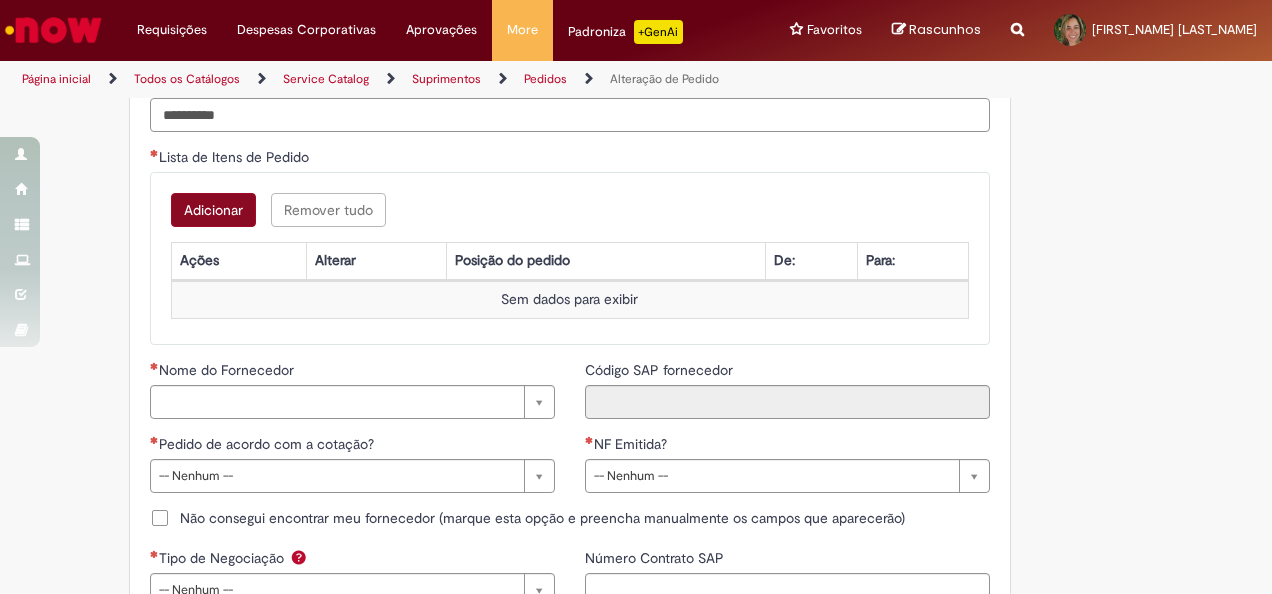 type on "**********" 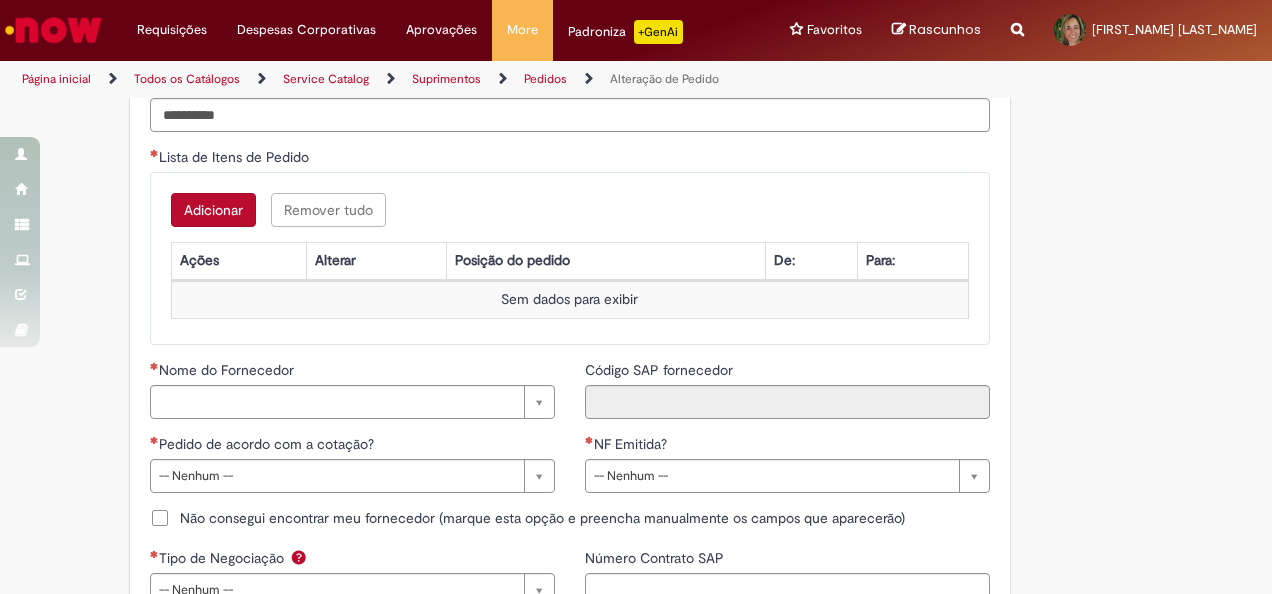 click on "Adicionar" at bounding box center (213, 210) 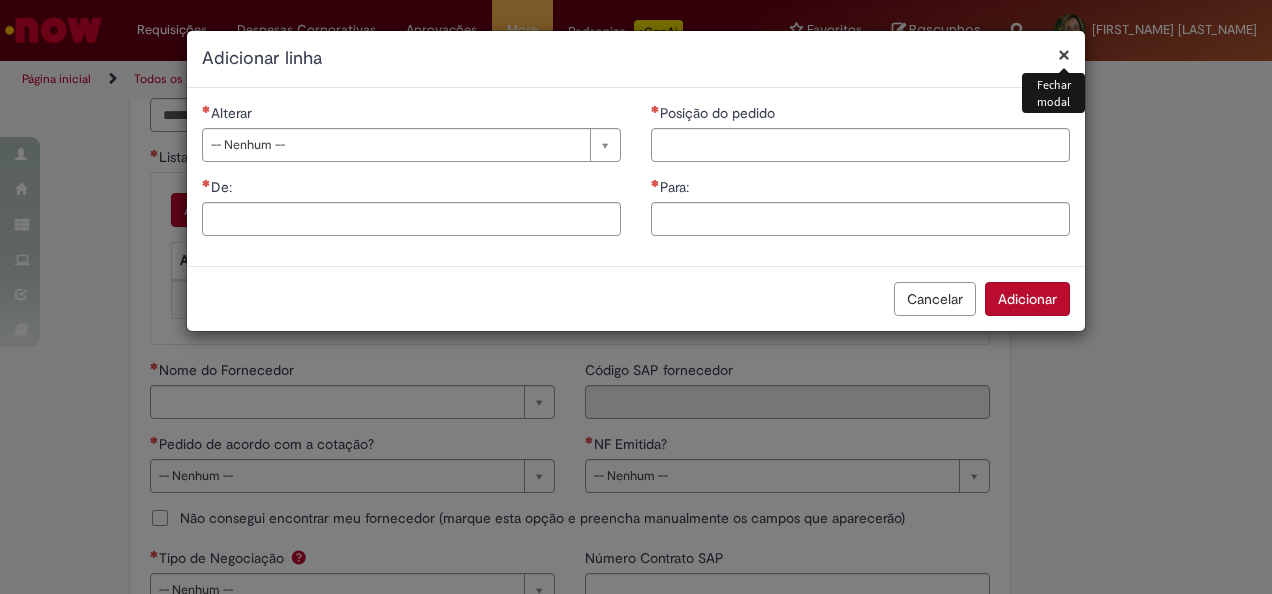 click on "×" at bounding box center [1064, 54] 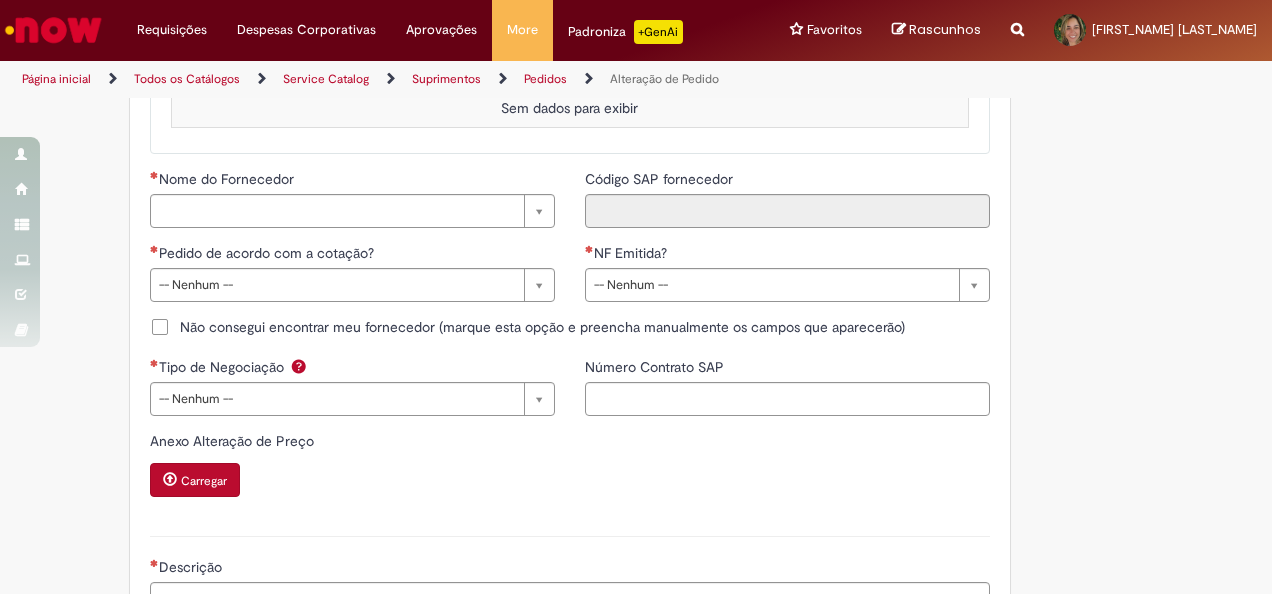 scroll, scrollTop: 1773, scrollLeft: 0, axis: vertical 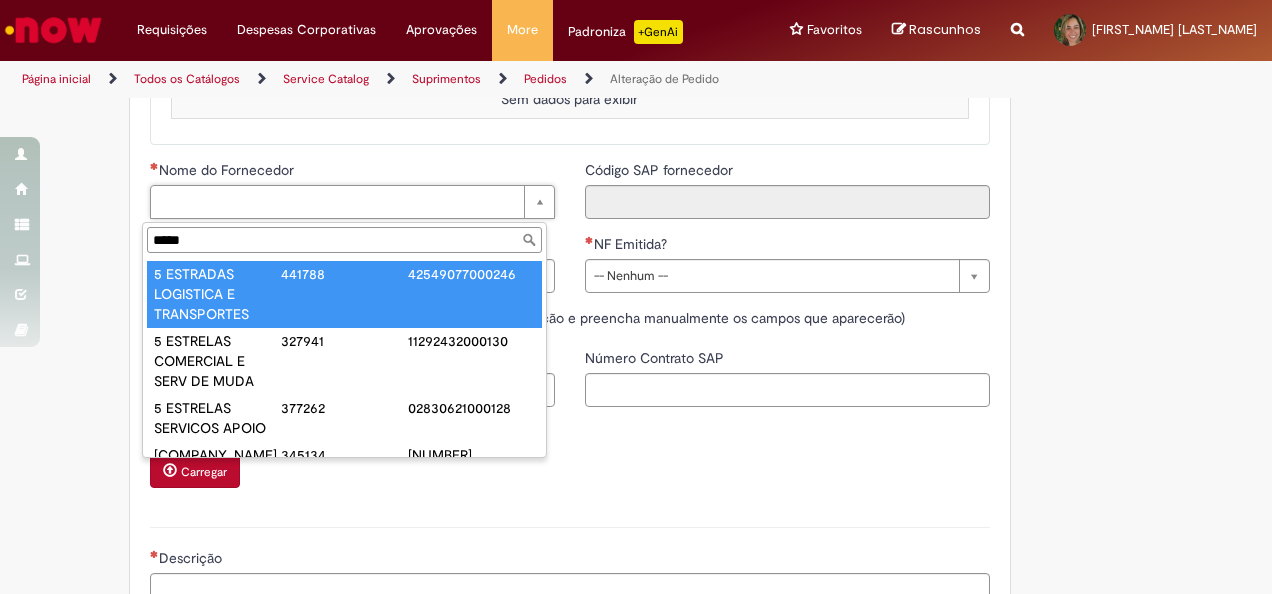 type on "*****" 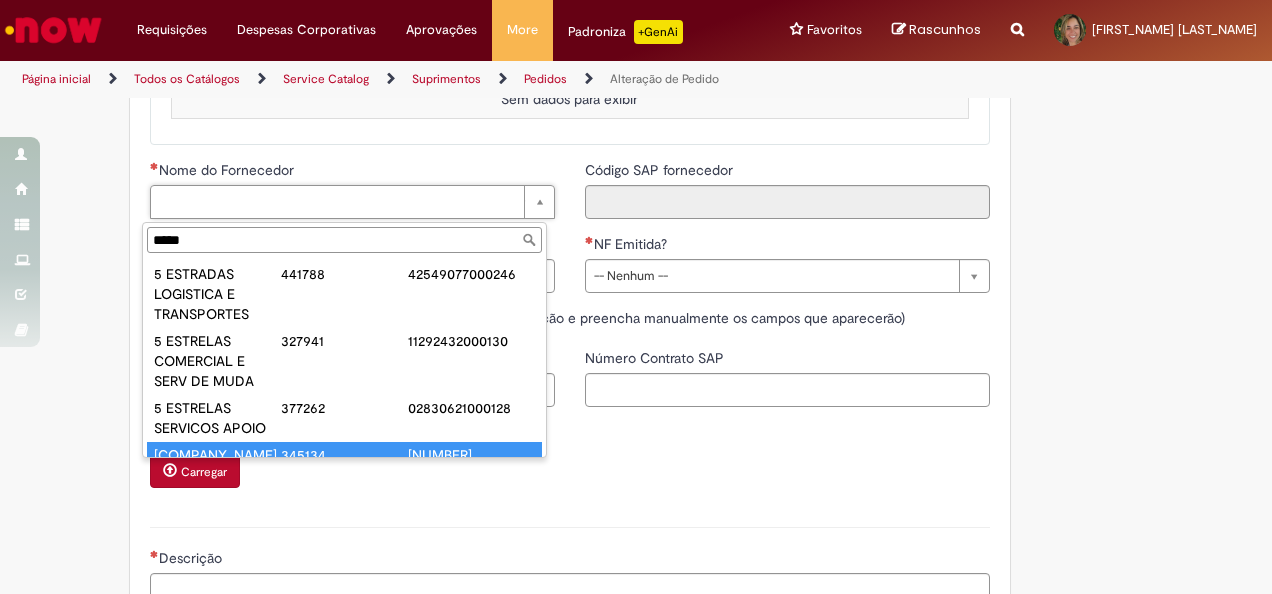 scroll, scrollTop: 48, scrollLeft: 0, axis: vertical 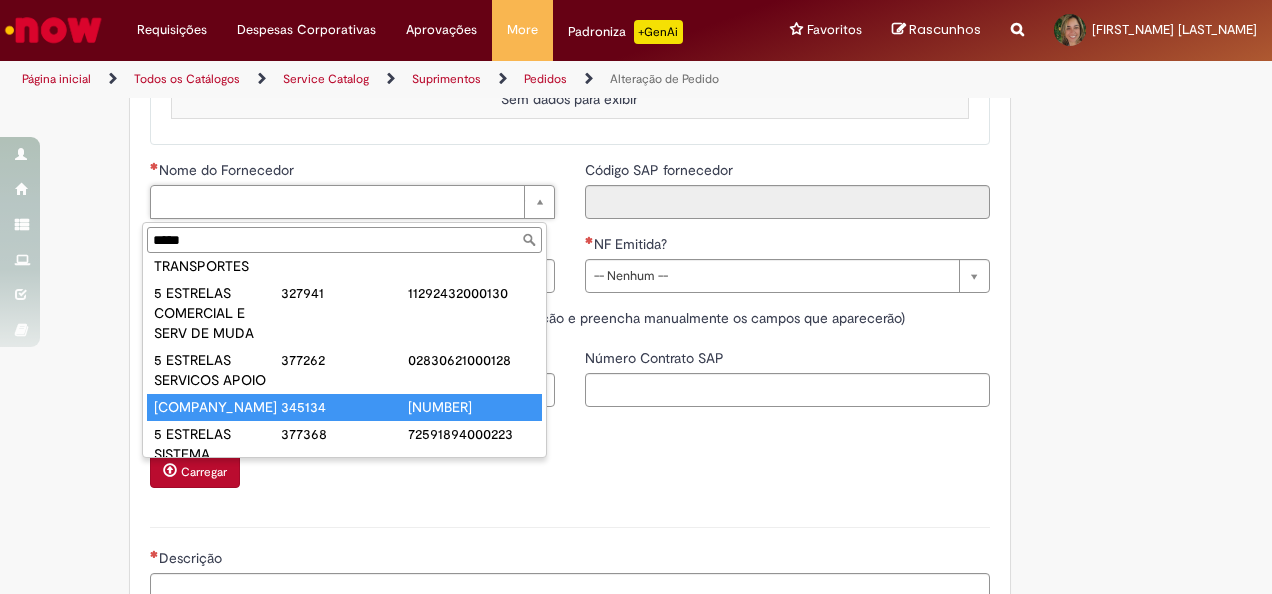 type on "**********" 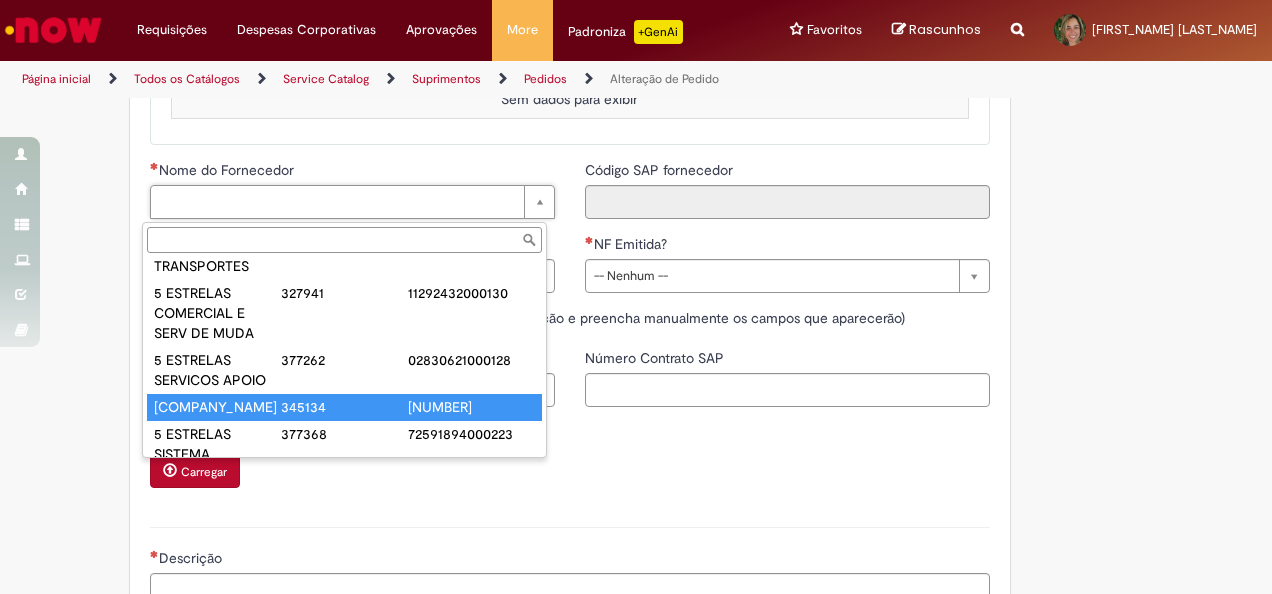 type on "******" 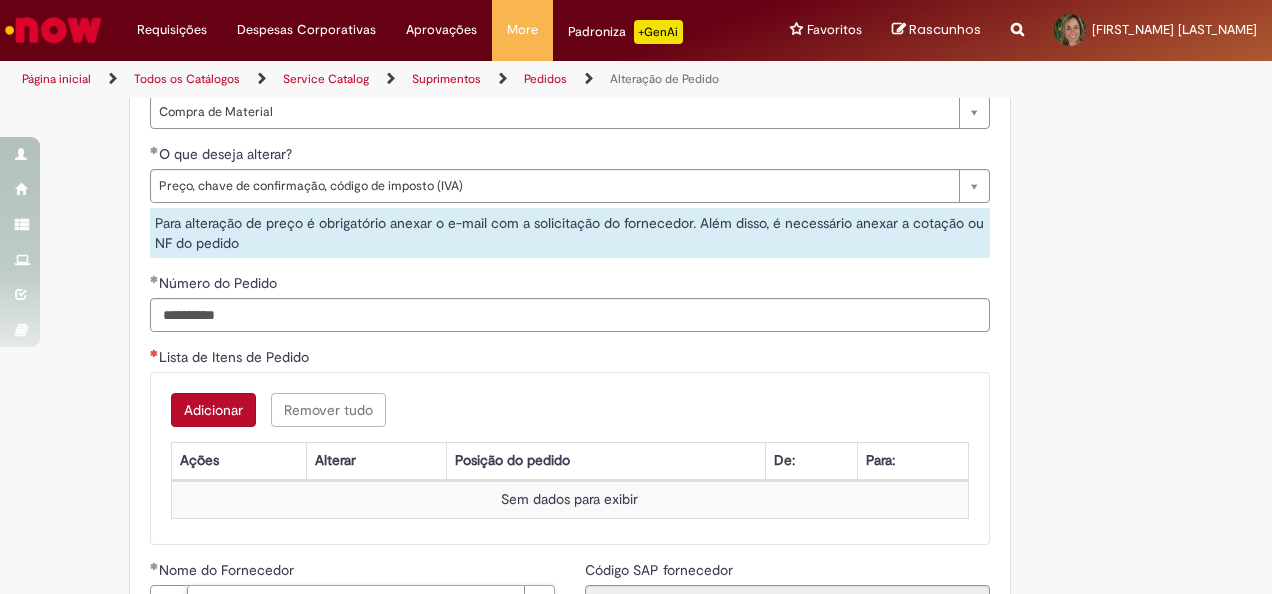 scroll, scrollTop: 1273, scrollLeft: 0, axis: vertical 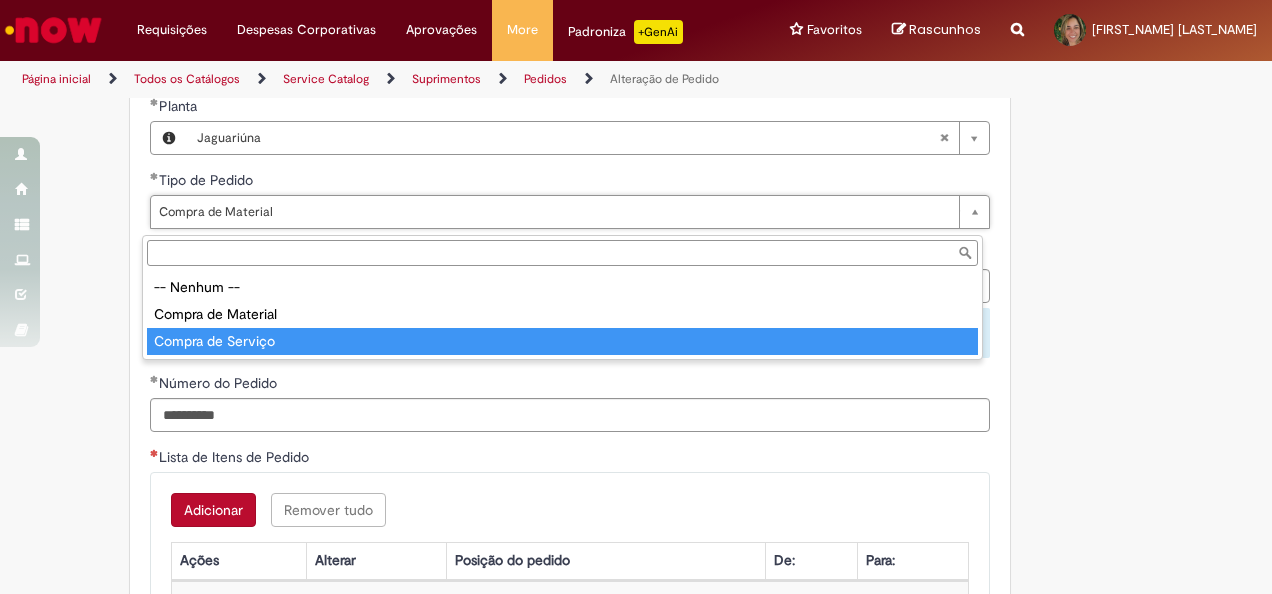 type on "**********" 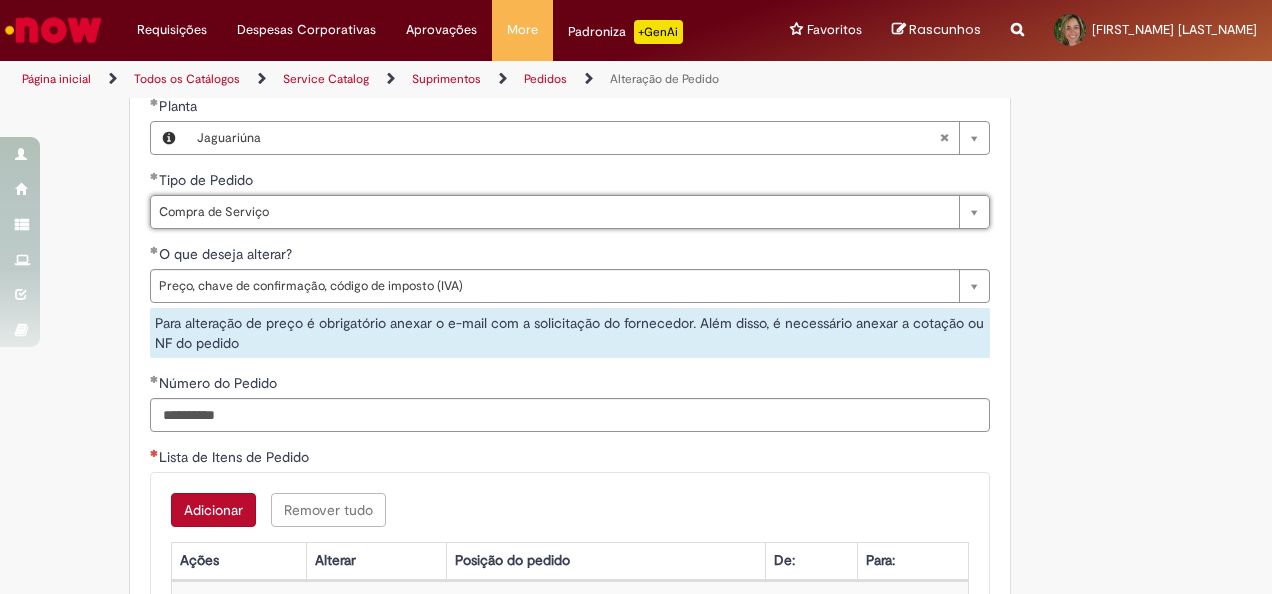 scroll, scrollTop: 0, scrollLeft: 120, axis: horizontal 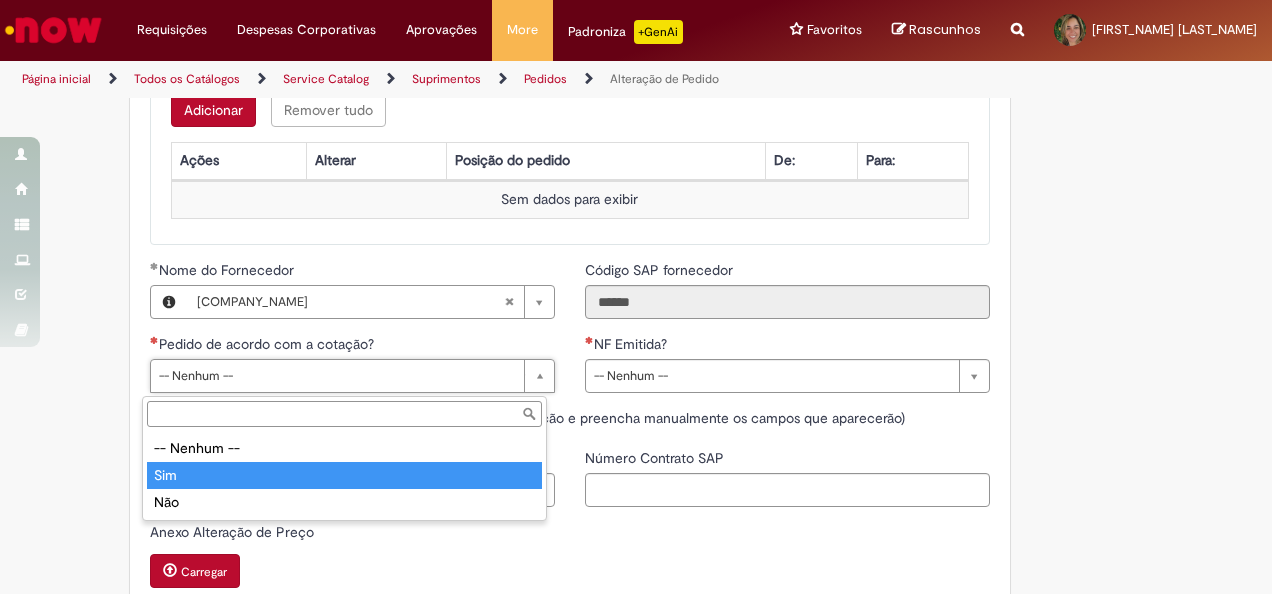 type on "***" 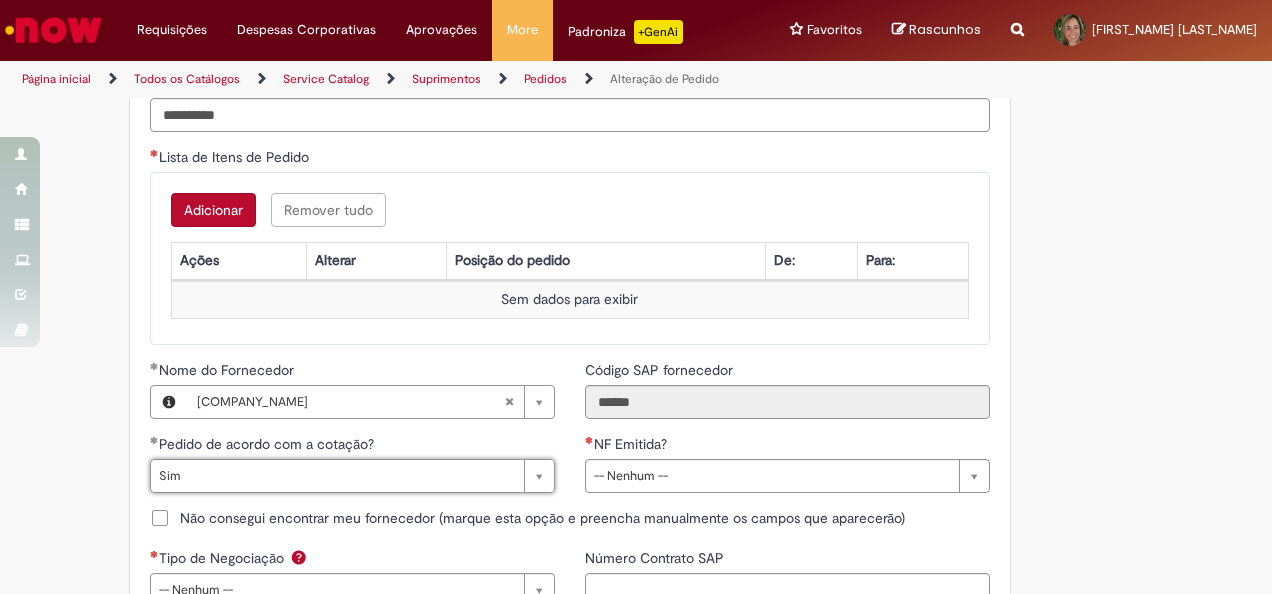 scroll, scrollTop: 1373, scrollLeft: 0, axis: vertical 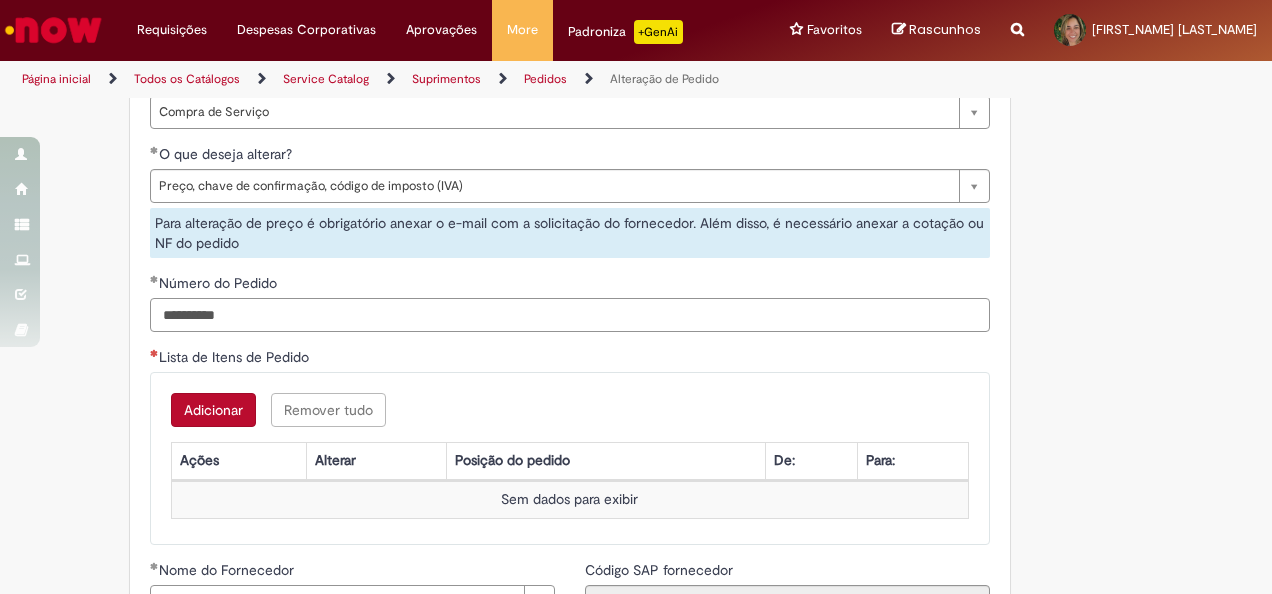 drag, startPoint x: 250, startPoint y: 308, endPoint x: 93, endPoint y: 318, distance: 157.31815 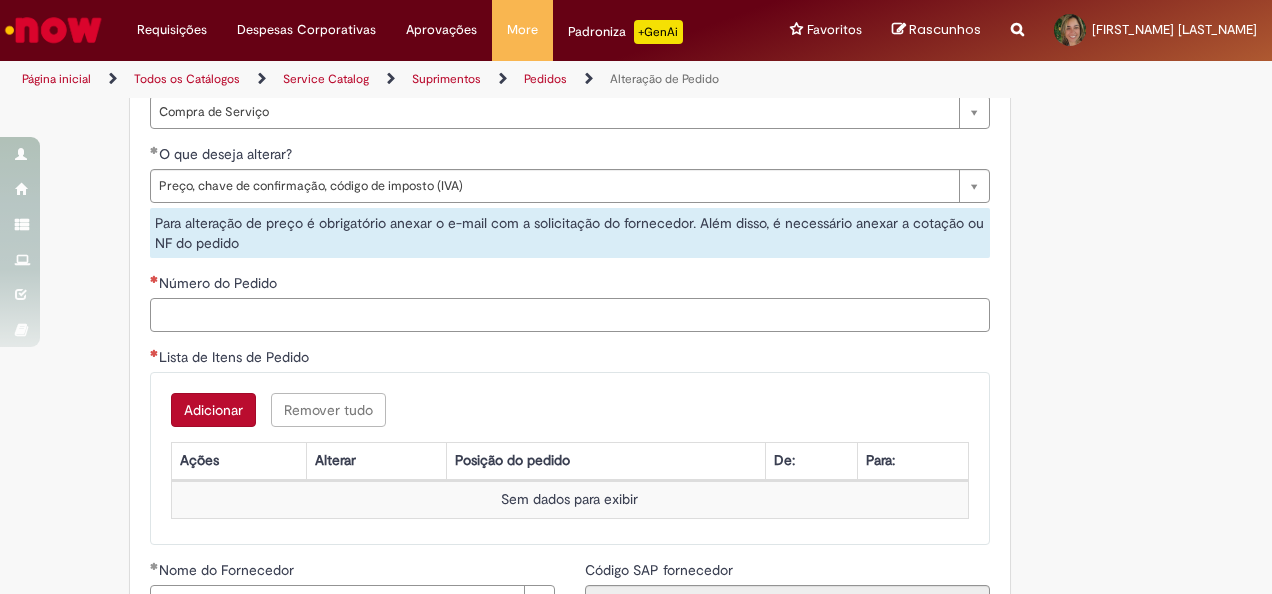 scroll, scrollTop: 1273, scrollLeft: 0, axis: vertical 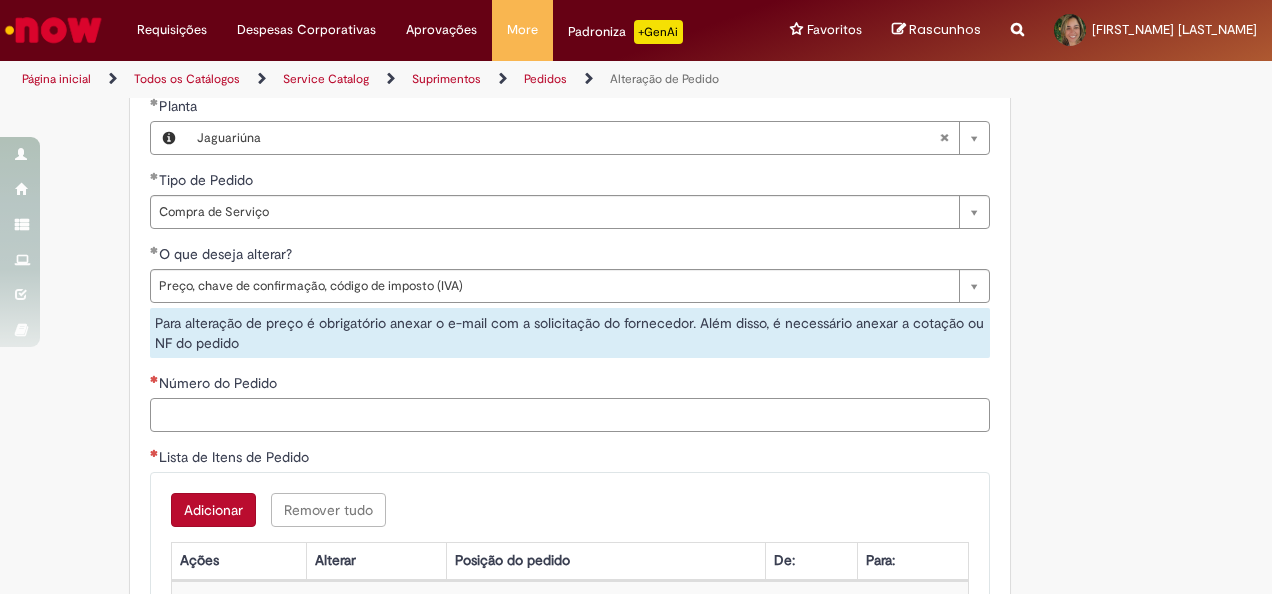 type 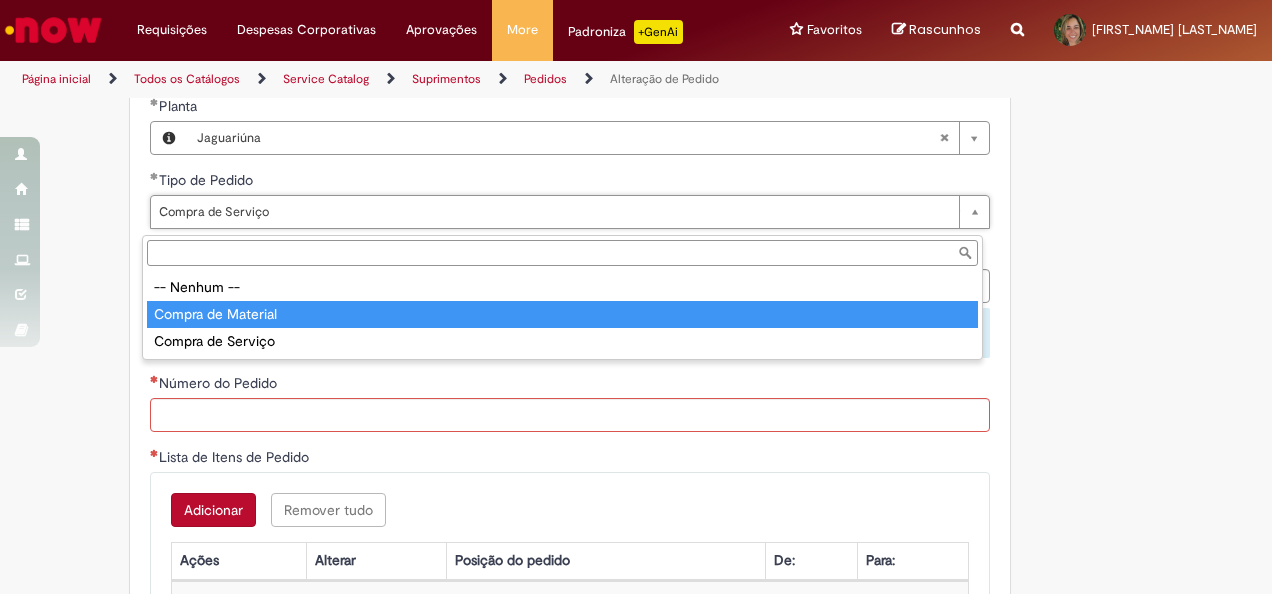 type on "**********" 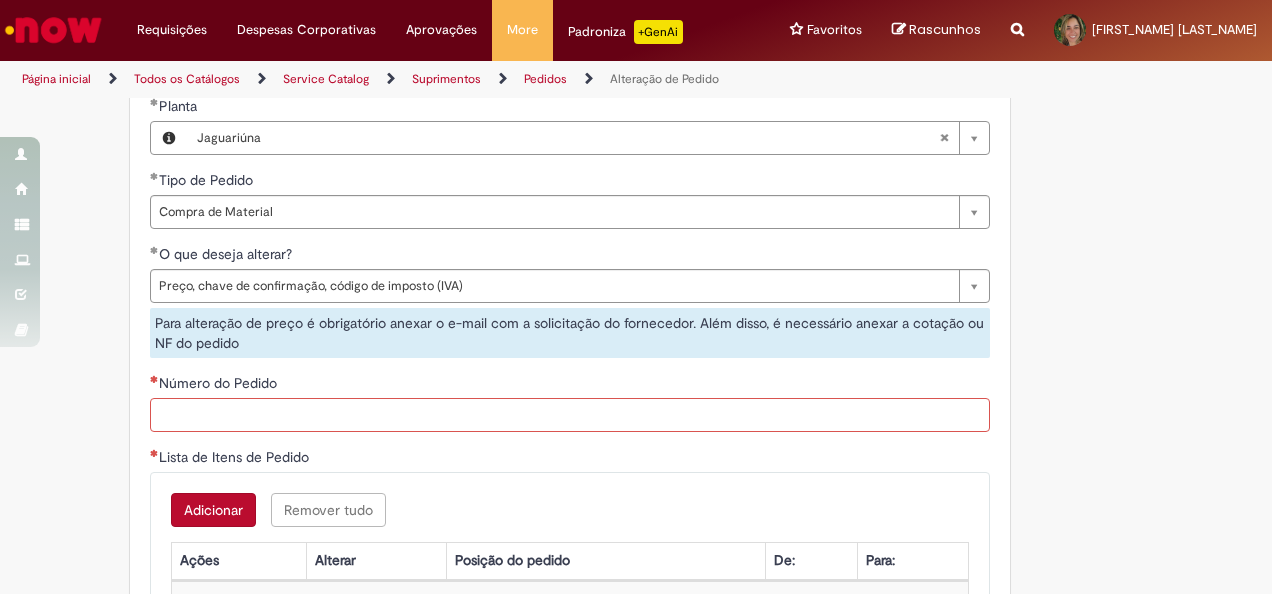 click on "Número do Pedido" at bounding box center (570, 415) 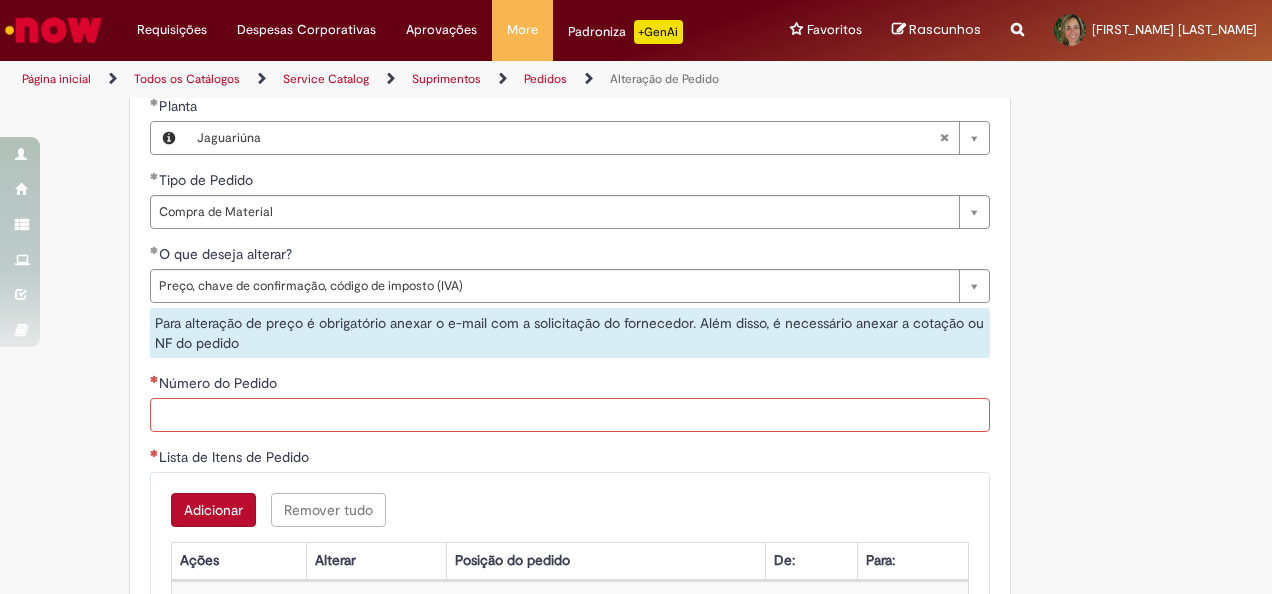 scroll, scrollTop: 1473, scrollLeft: 0, axis: vertical 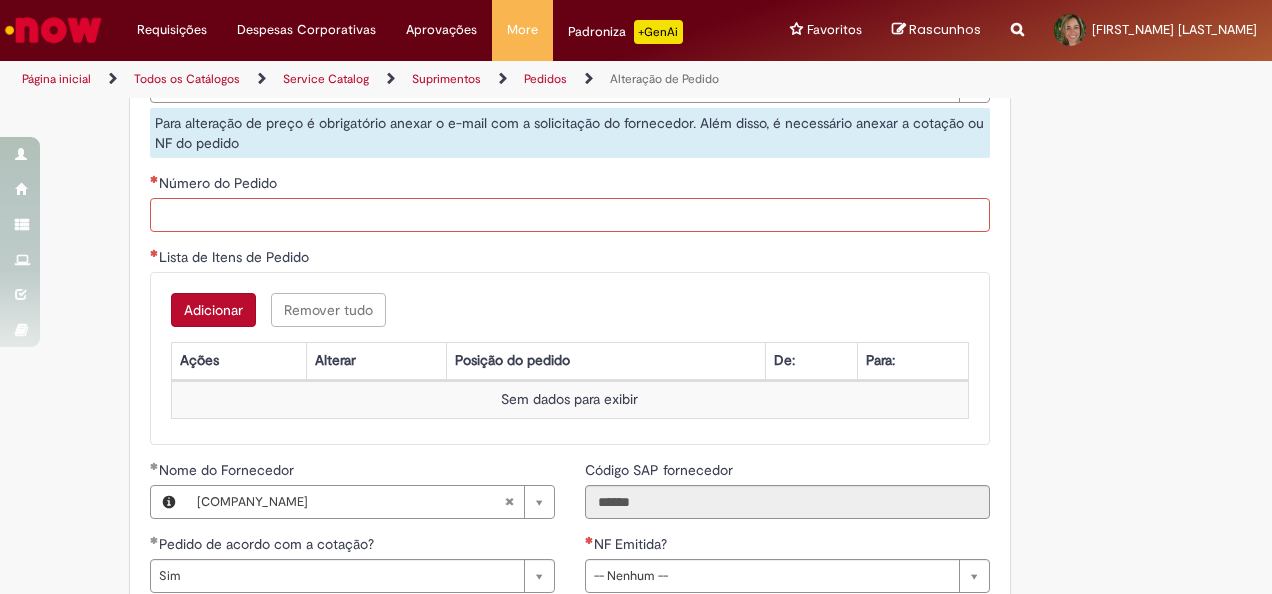 paste on "**********" 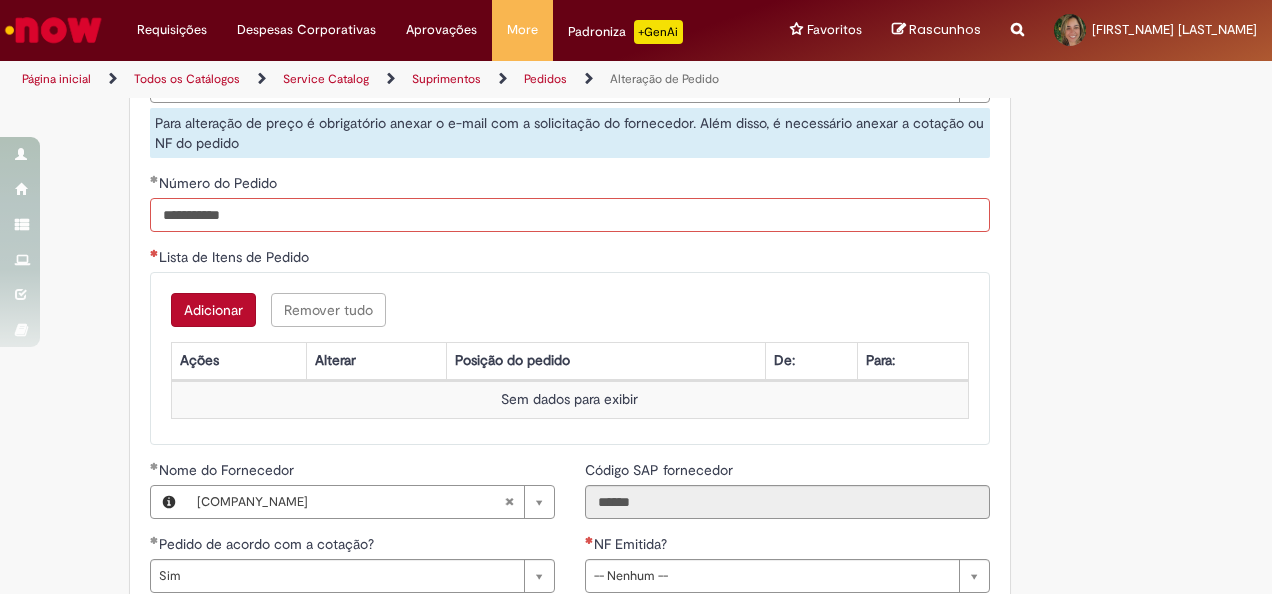 type on "**********" 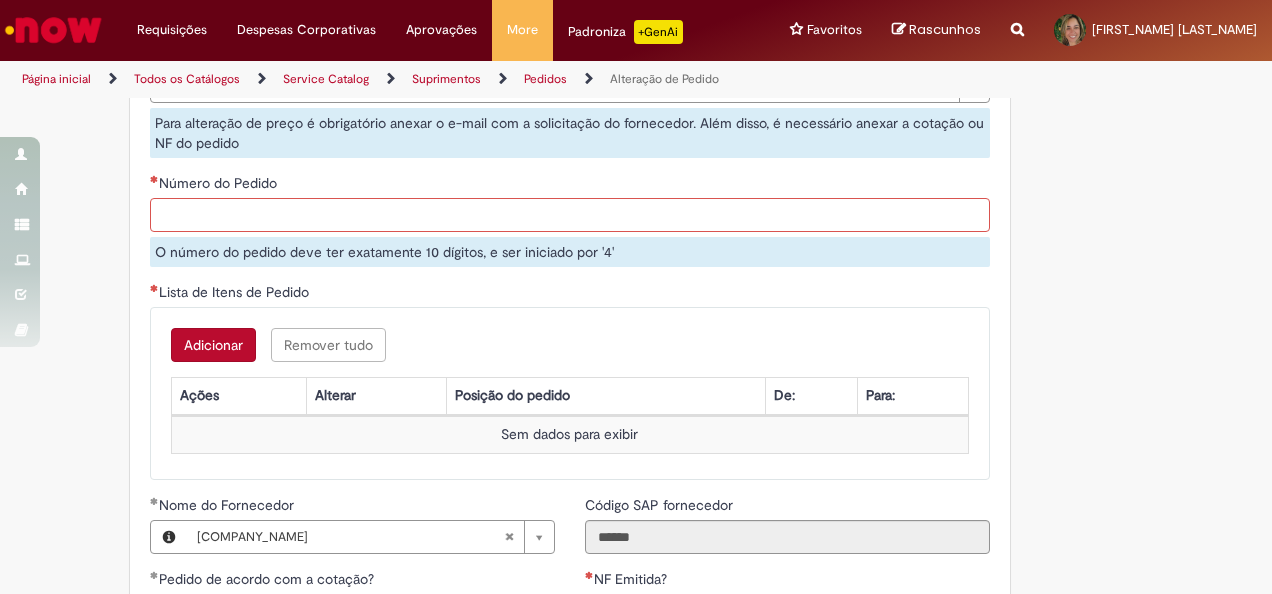 paste on "**********" 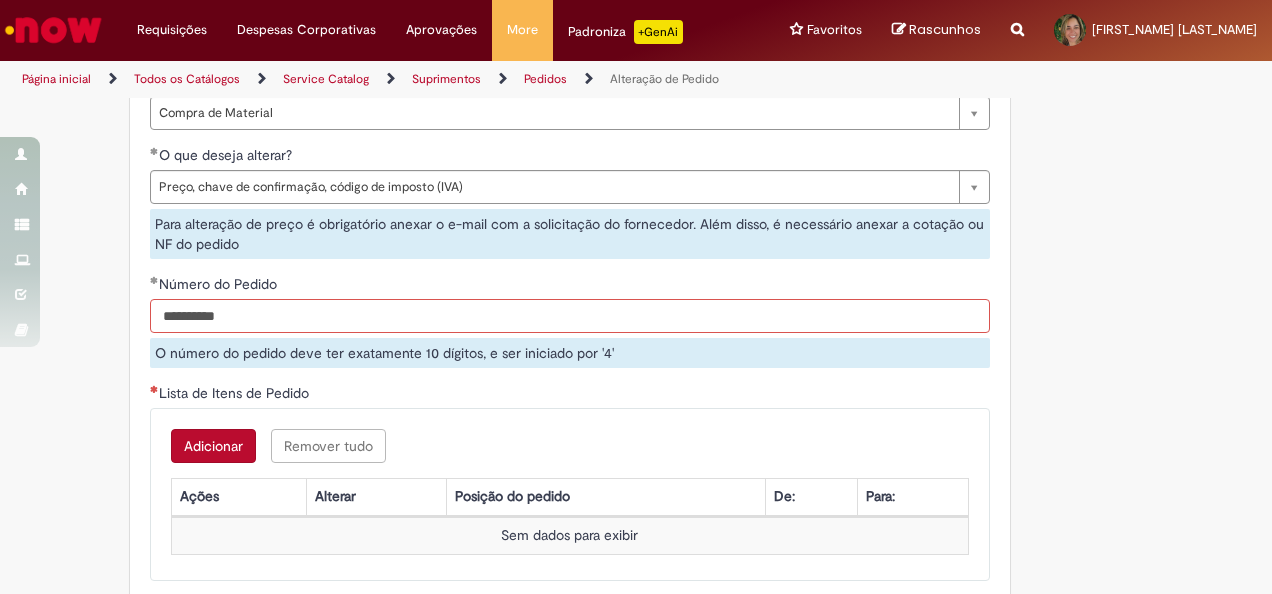 scroll, scrollTop: 1373, scrollLeft: 0, axis: vertical 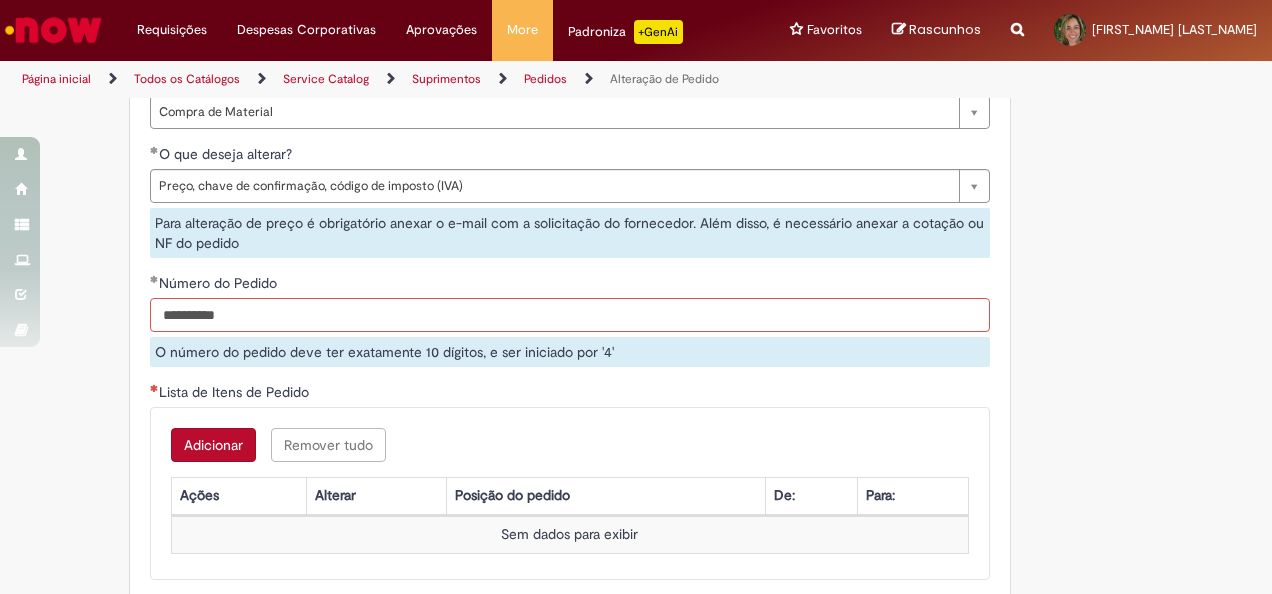 click on "**********" at bounding box center [570, 315] 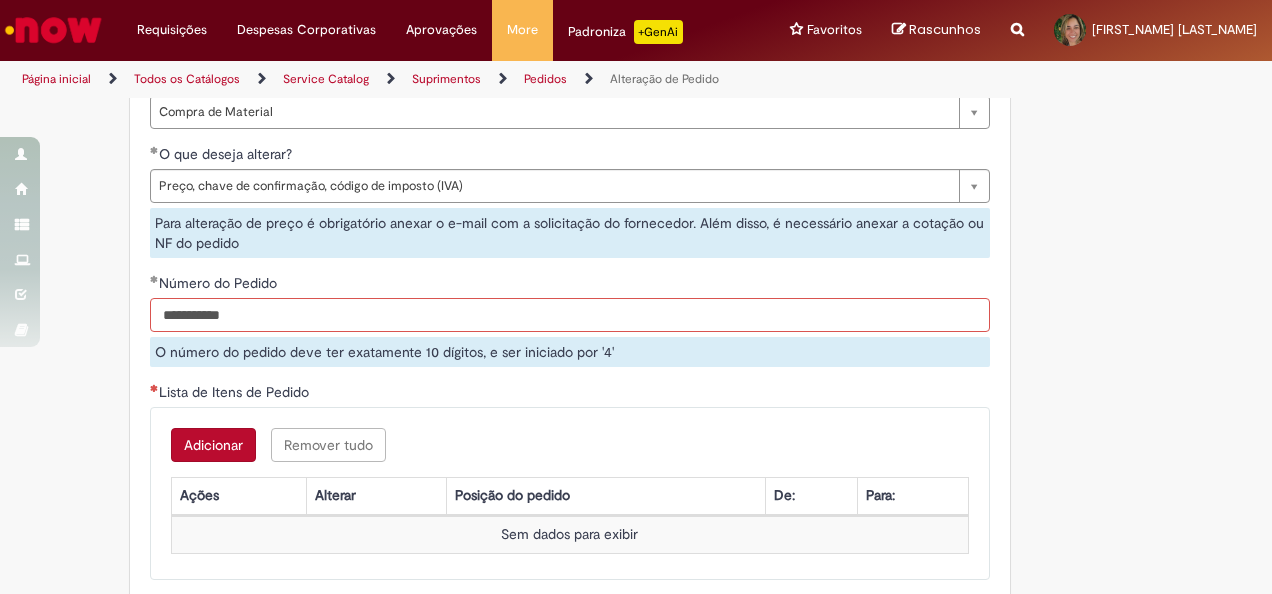 type on "**********" 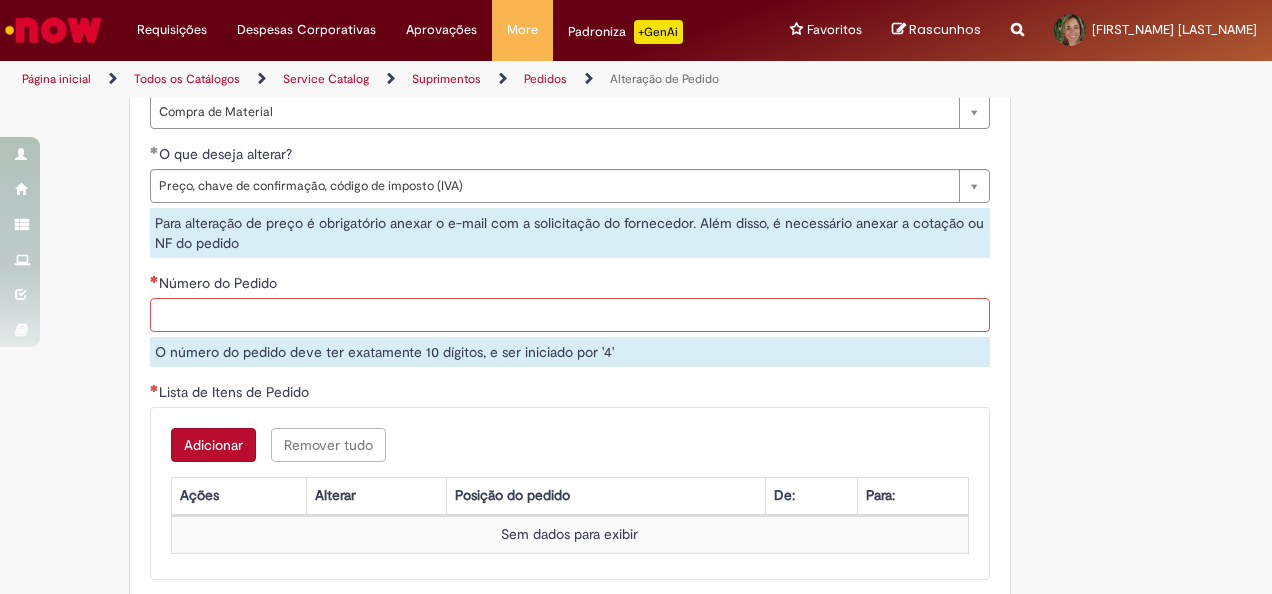 paste on "**********" 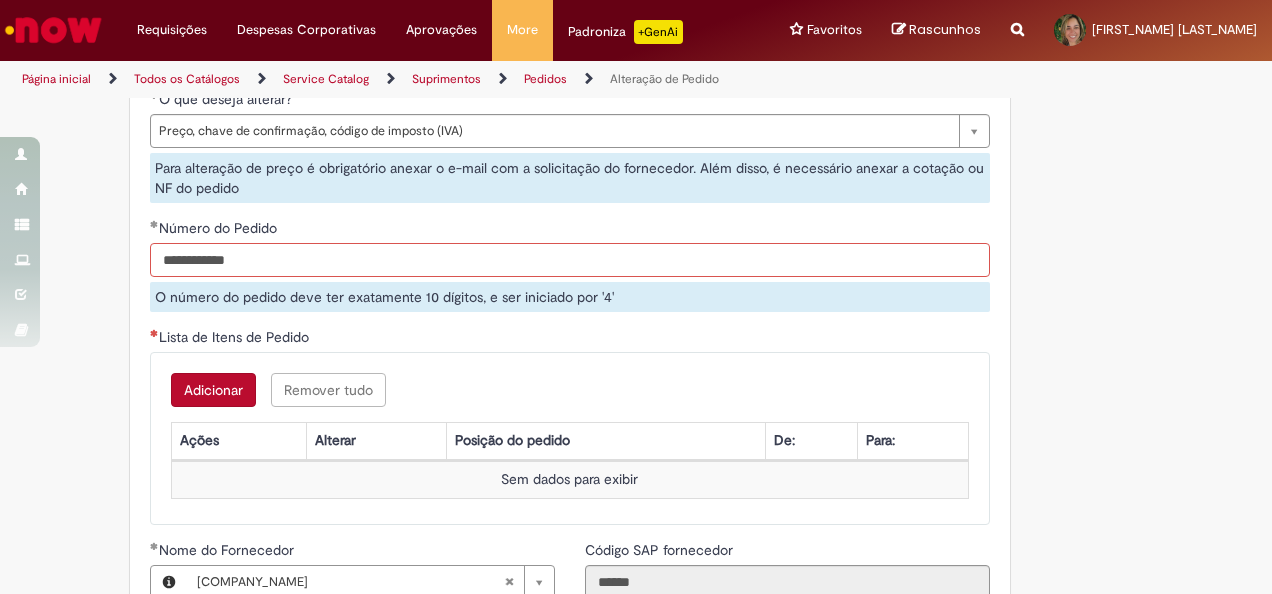 scroll, scrollTop: 1473, scrollLeft: 0, axis: vertical 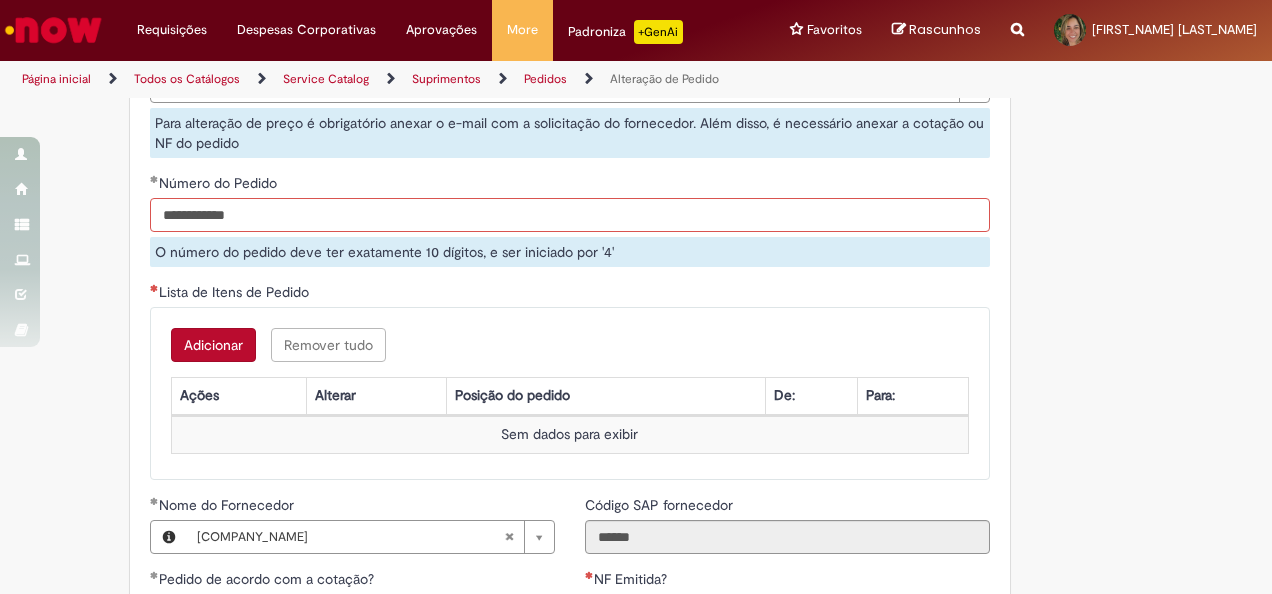 type on "**********" 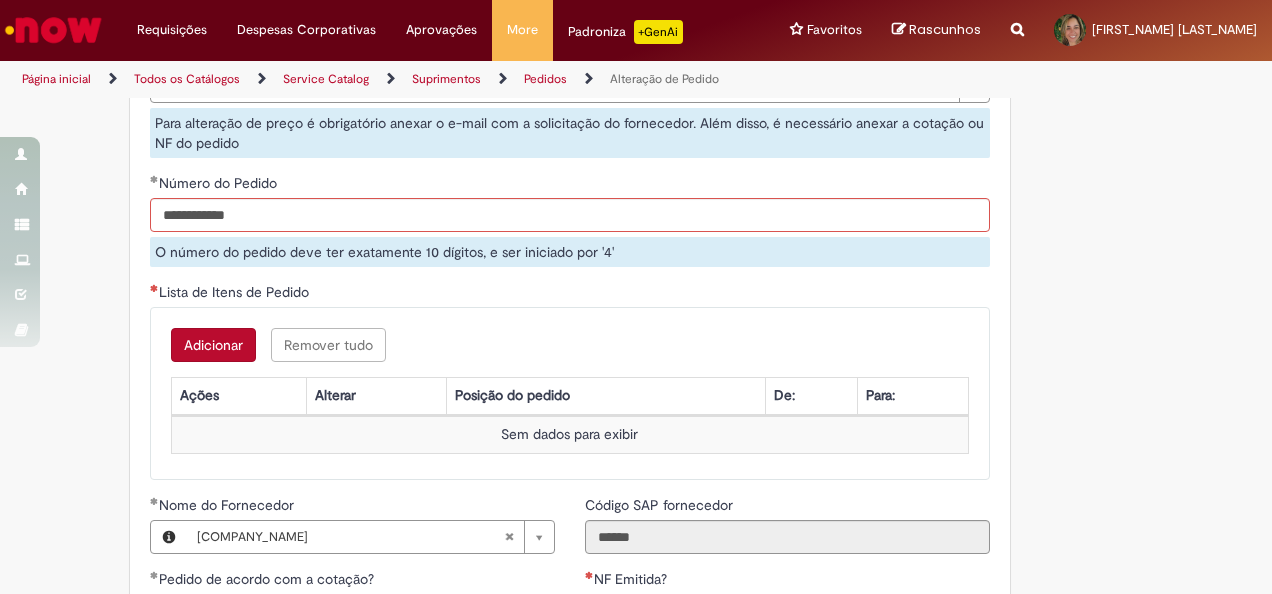 click on "Adicionar a Favoritos
Alteração de Pedido
Solicitar alteração de pedido de material ou serviço
Este chamado é destinado para  alterações no pedido  - preço, quantidade, tipo de frete (CIF/FOB), moeda, chave de confirmação, prazo de pagamento e código de imposto (IVA) – e para alterações de pedido por  DexPara  – conta contábil, centro, centro de custo, PEP, ordem, CNPJ de fornecedor, ou compra de material e serviço.
INFORMAÇÕES IMPORTANTES PARA ALTERAÇÃO DE PREÇO:
Pedidos de contrato:  A solicitação será confrontada com o valor acordado  em contrato  e só será modificado caso seja identificado algum  erro  na negociação ou no cálculo do preço.
É obrigatório anexar o e-mail com a solicitação do fornecedor!
O prazo para atendimento da NIMBI e NOW é o mesmo (3 dias úteis):  Favor orientar o fornecedor a marcar pendência na" at bounding box center (636, -75) 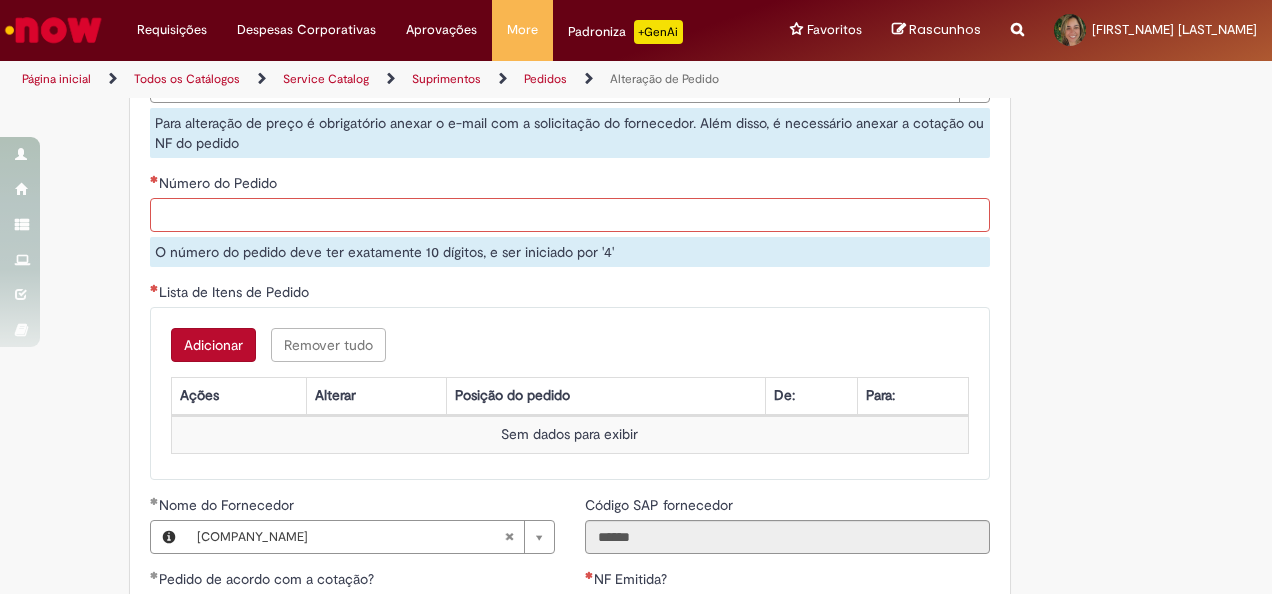 click on "Número do Pedido" at bounding box center (570, 215) 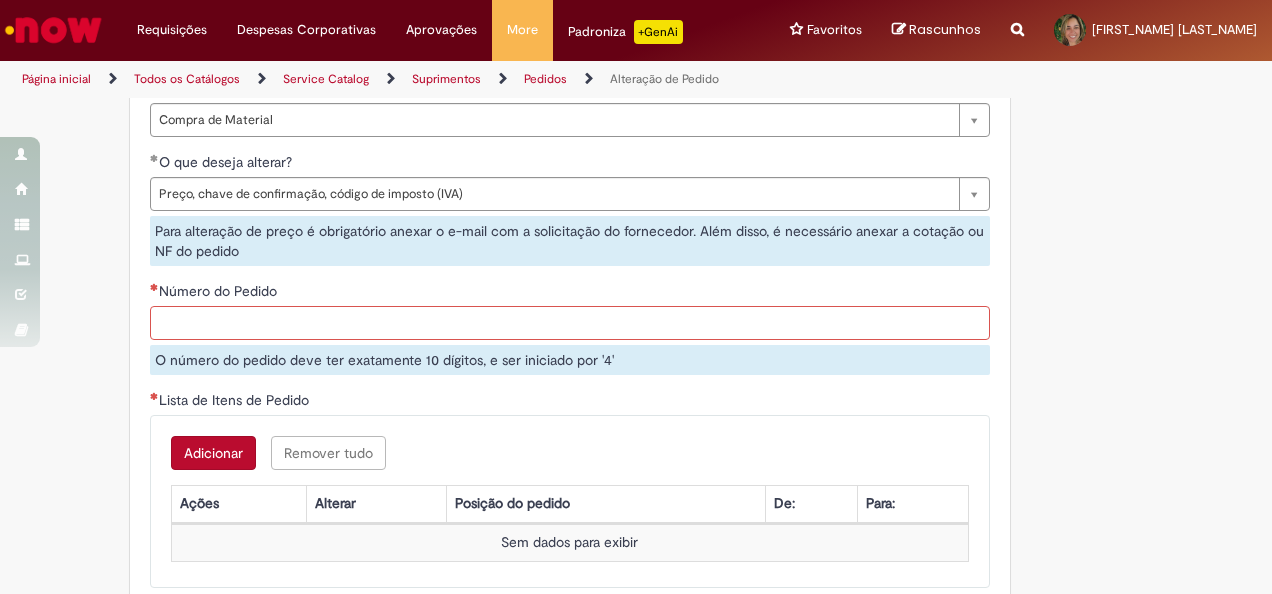 scroll, scrollTop: 1273, scrollLeft: 0, axis: vertical 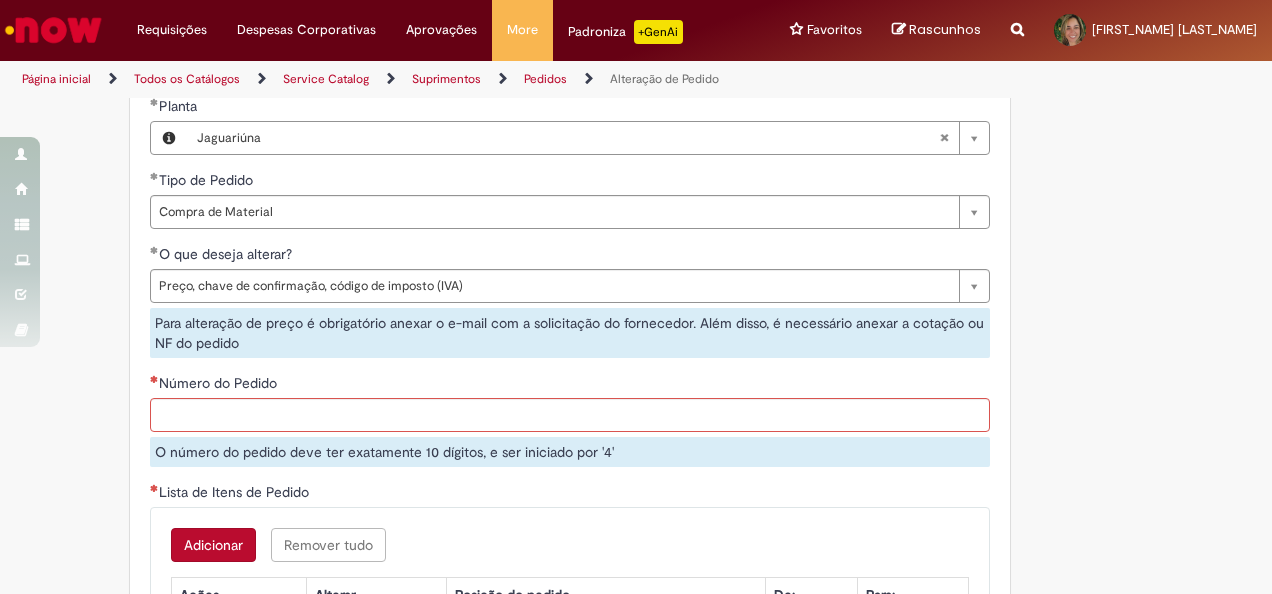 click on "Número do Pedido" at bounding box center (215, 383) 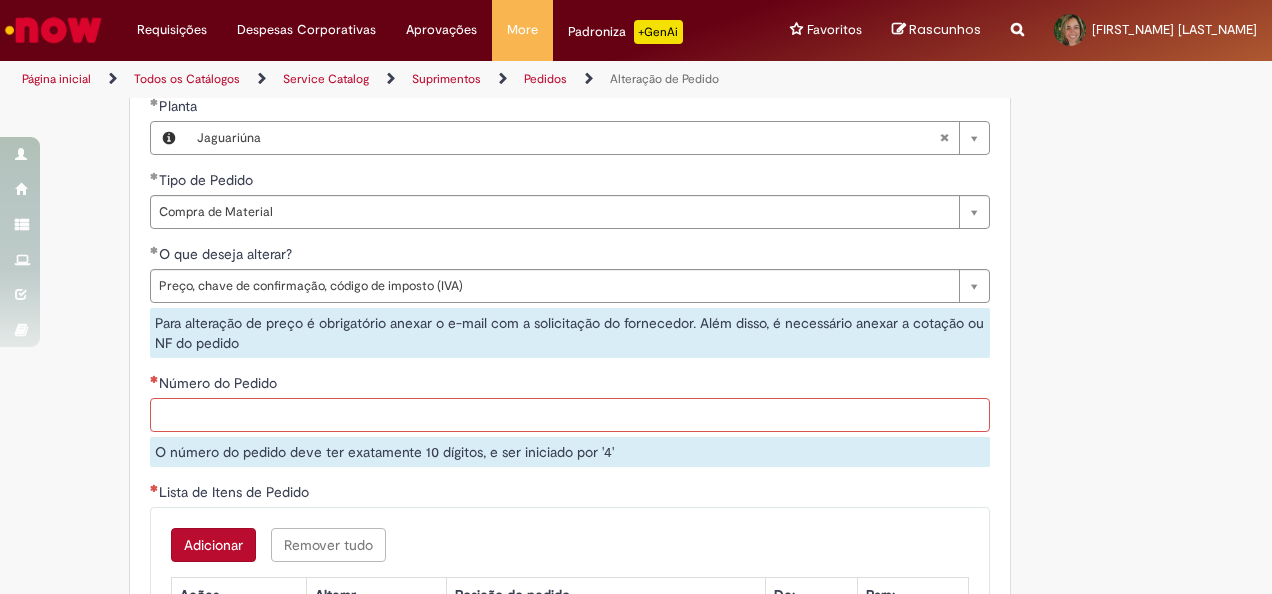 click on "Número do Pedido" at bounding box center (570, 415) 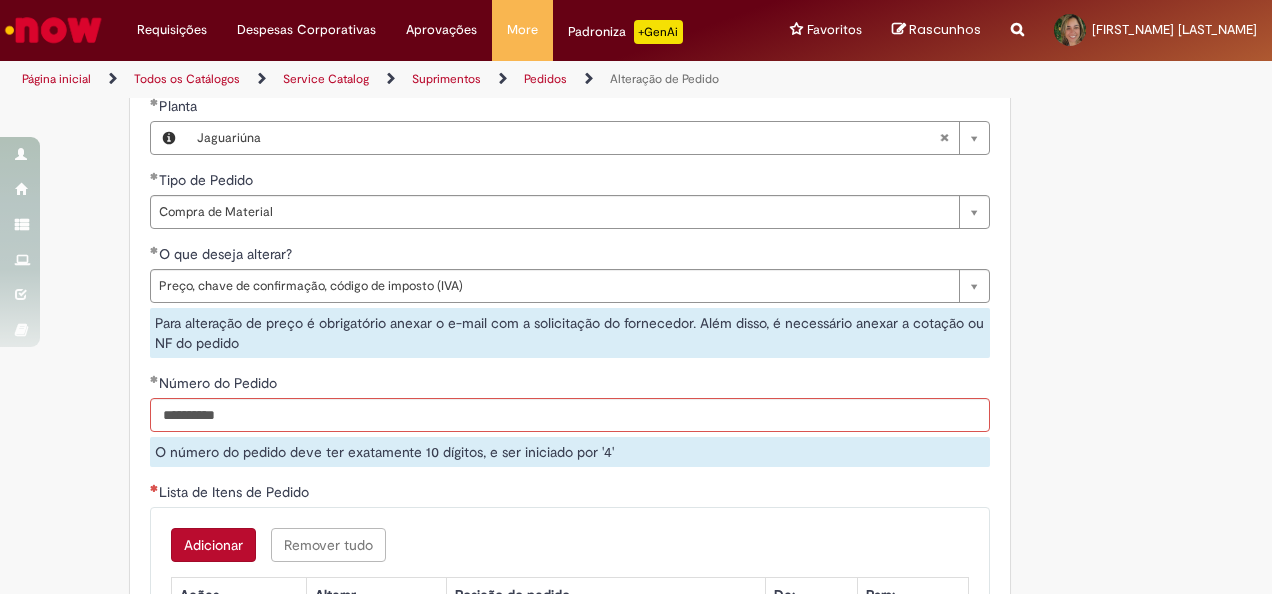 click on "**********" at bounding box center (570, 344) 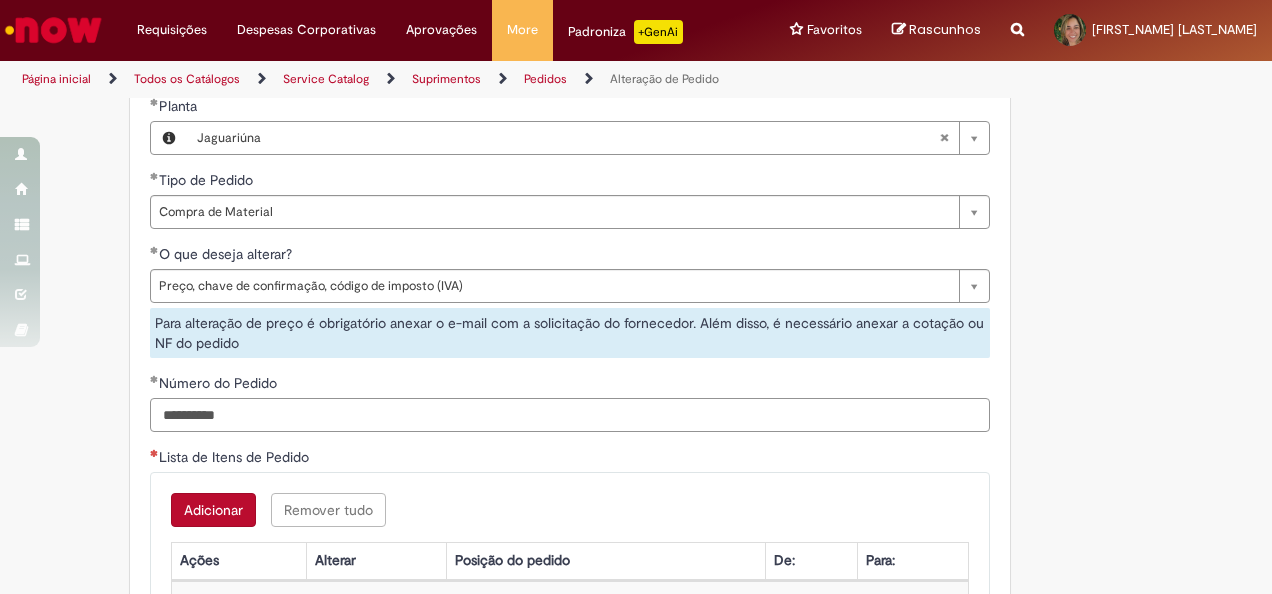 click on "**********" at bounding box center (570, 415) 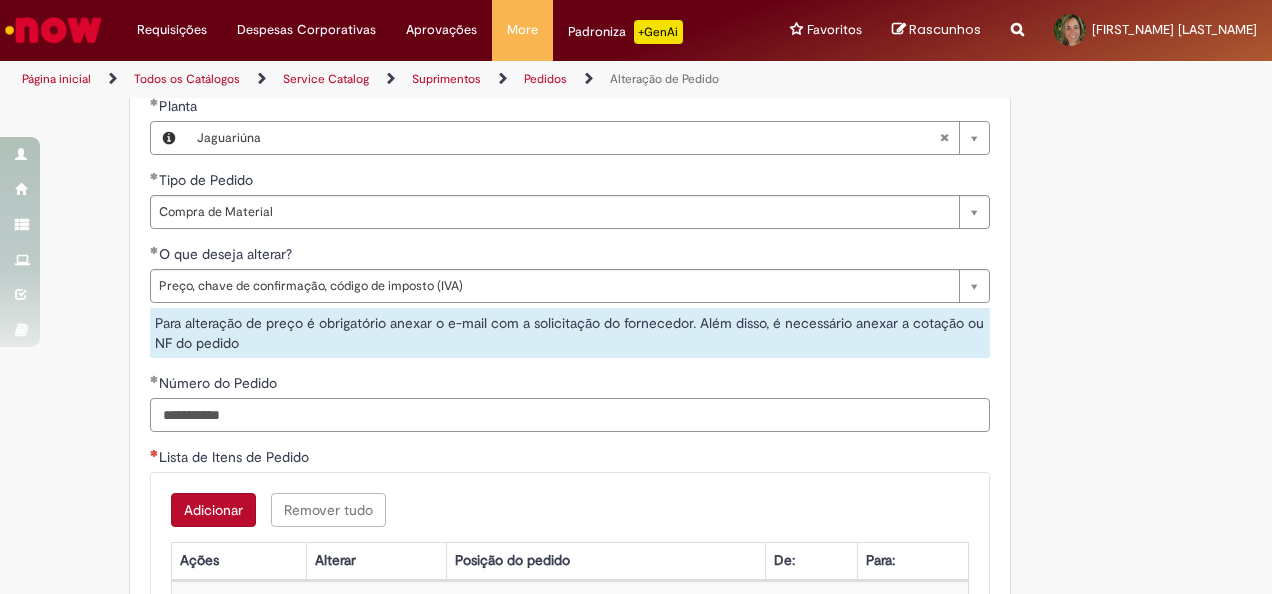 type on "**********" 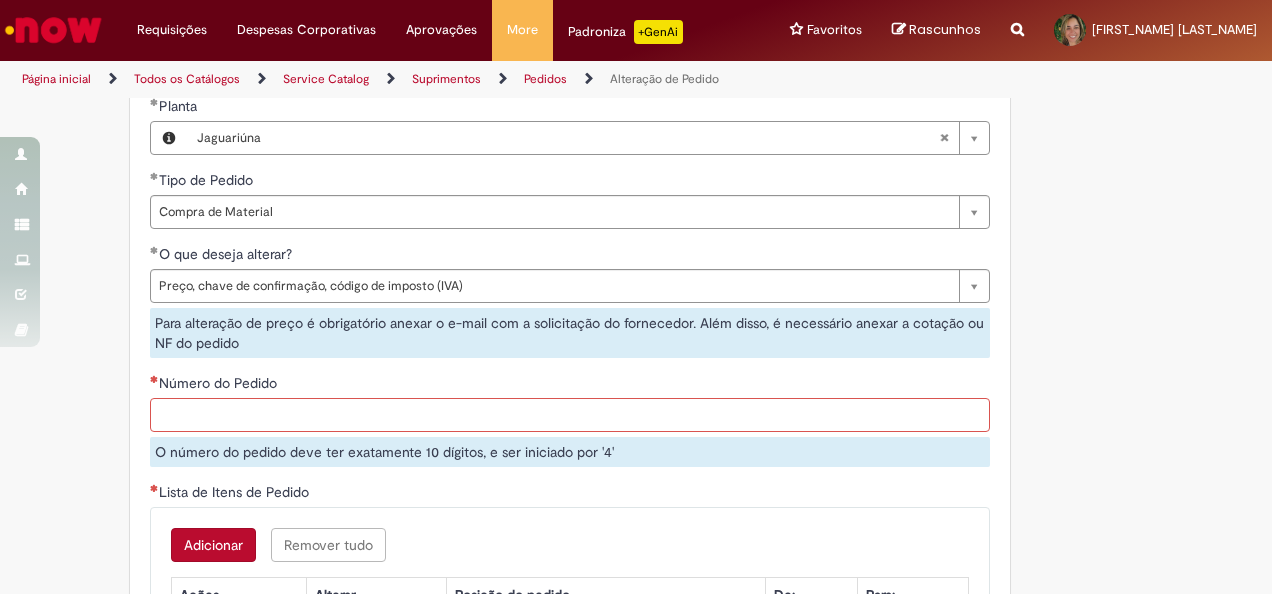 paste on "**********" 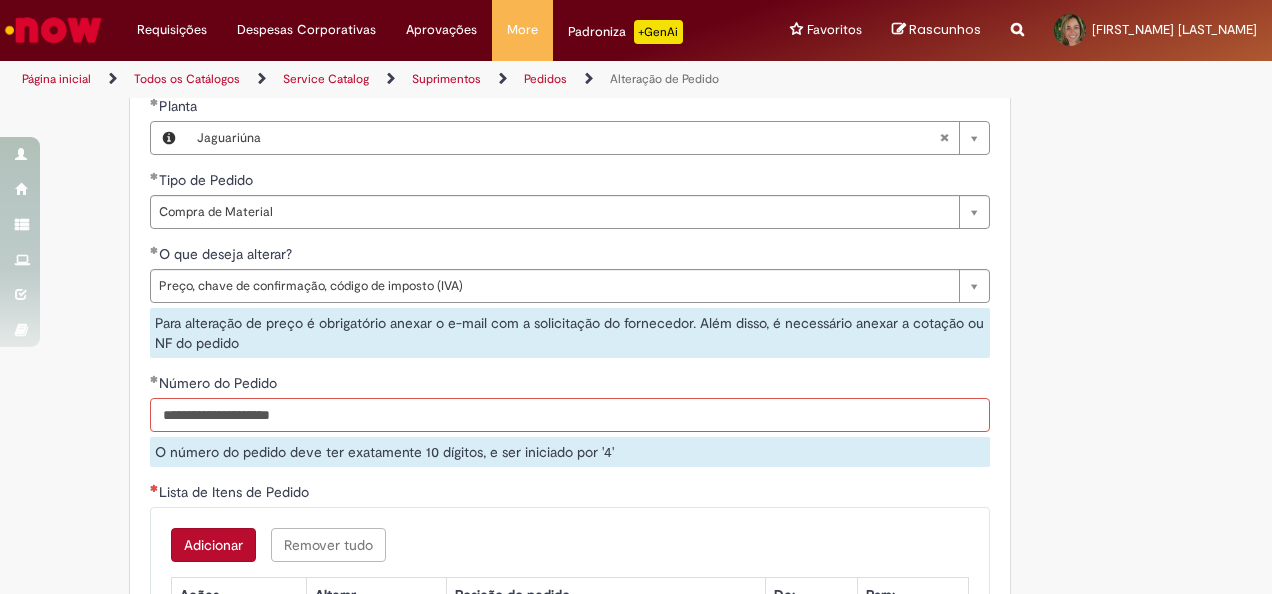 type on "**********" 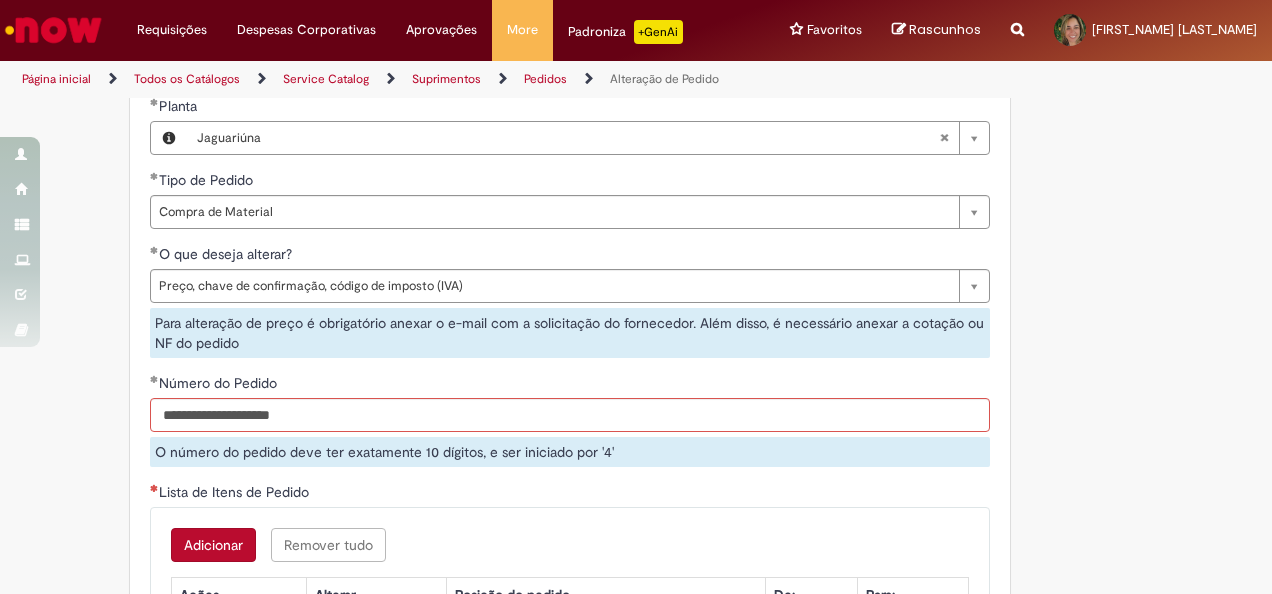click on "Adicionar a Favoritos
Alteração de Pedido
Solicitar alteração de pedido de material ou serviço
Este chamado é destinado para  alterações no pedido  - preço, quantidade, tipo de frete (CIF/FOB), moeda, chave de confirmação, prazo de pagamento e código de imposto (IVA) – e para alterações de pedido por  DexPara  – conta contábil, centro, centro de custo, PEP, ordem, CNPJ de fornecedor, ou compra de material e serviço.
INFORMAÇÕES IMPORTANTES PARA ALTERAÇÃO DE PREÇO:
Pedidos de contrato:  A solicitação será confrontada com o valor acordado  em contrato  e só será modificado caso seja identificado algum  erro  na negociação ou no cálculo do preço.
É obrigatório anexar o e-mail com a solicitação do fornecedor!
O prazo para atendimento da NIMBI e NOW é o mesmo (3 dias úteis):  Favor orientar o fornecedor a marcar pendência na" at bounding box center [636, 125] 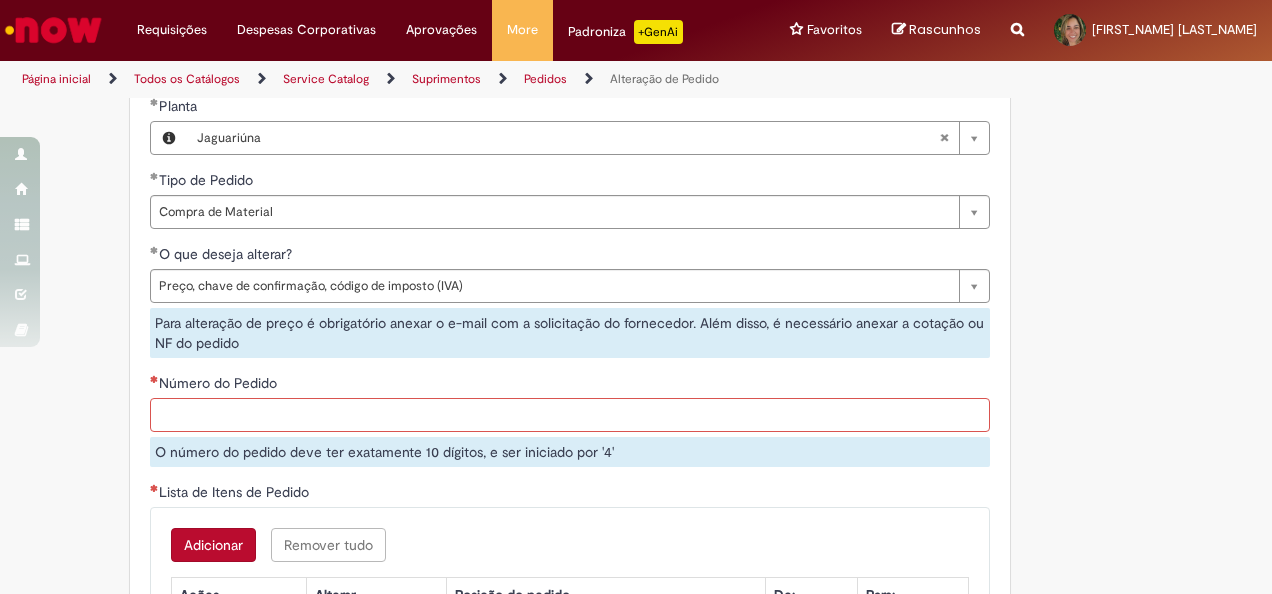 click on "Número do Pedido" at bounding box center [570, 415] 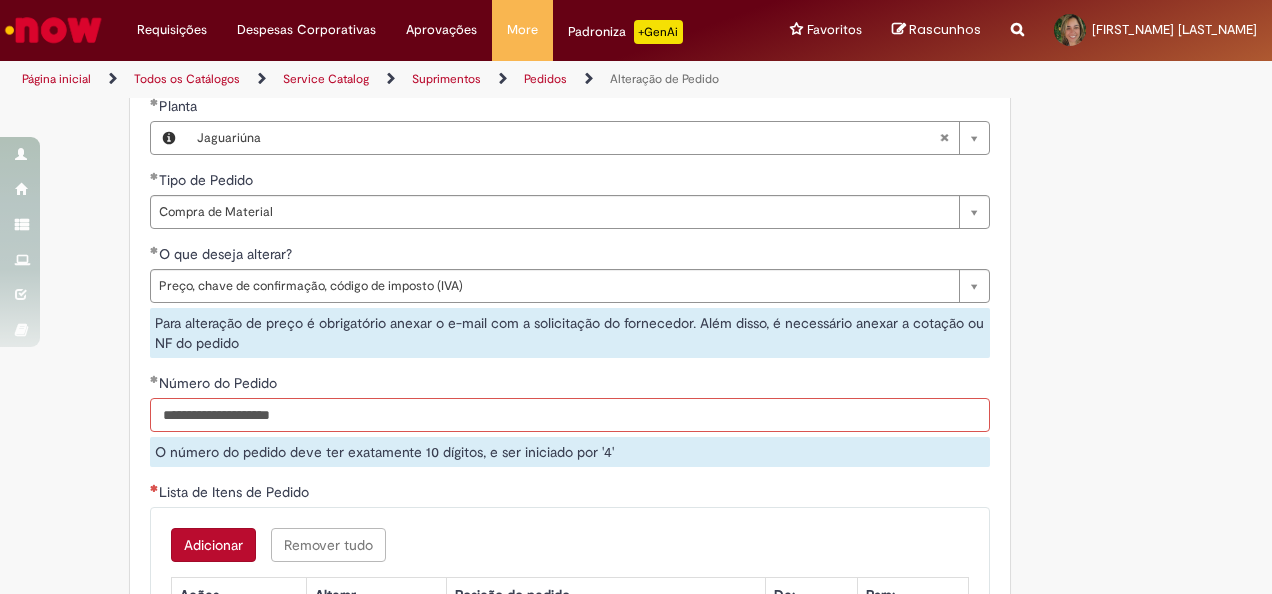 click on "**********" at bounding box center (570, 415) 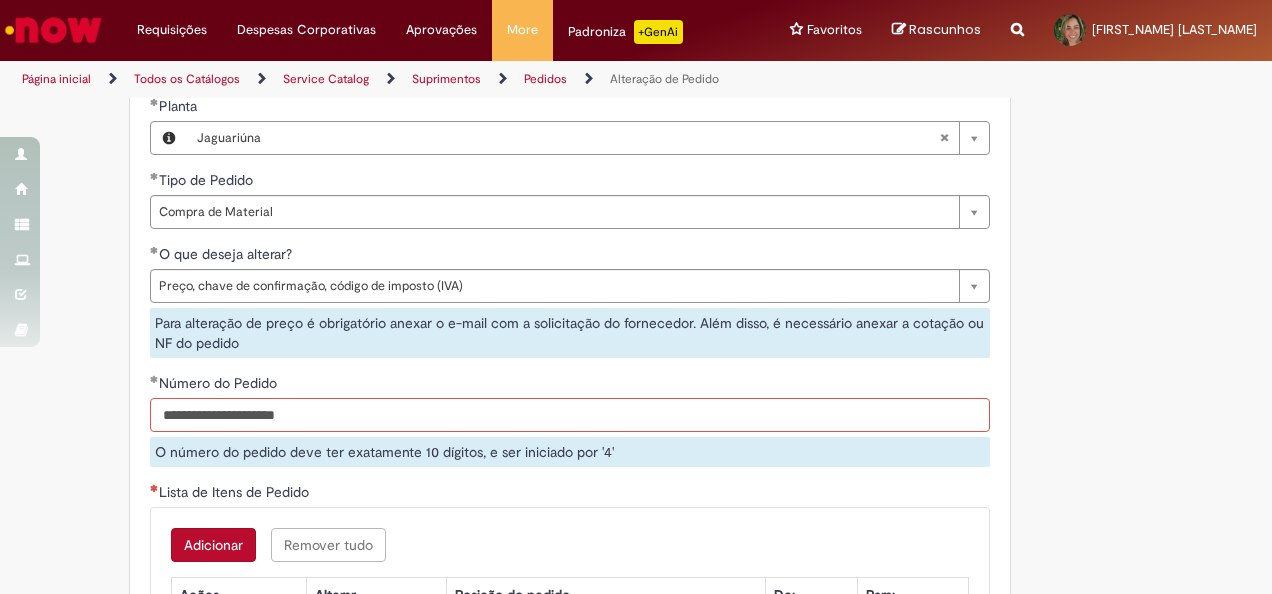 type on "**********" 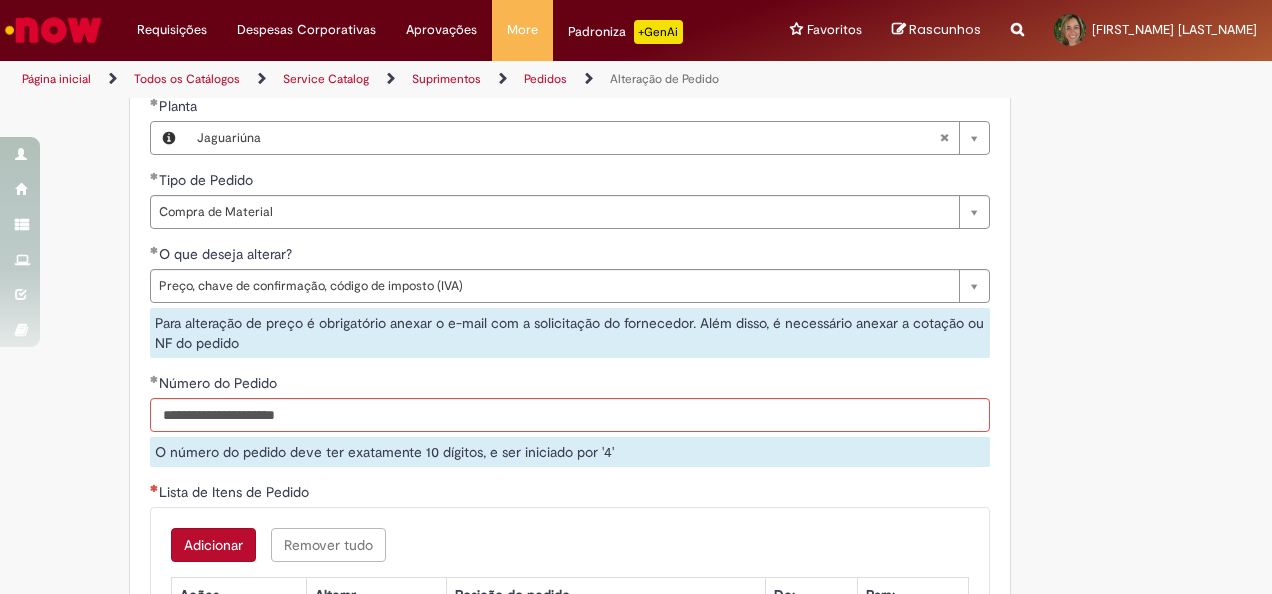 click on "Adicionar Remover tudo Lista de Itens de Pedido Ações Alterar Posição do pedido De: Para: Sem dados para exibir" at bounding box center [570, 593] 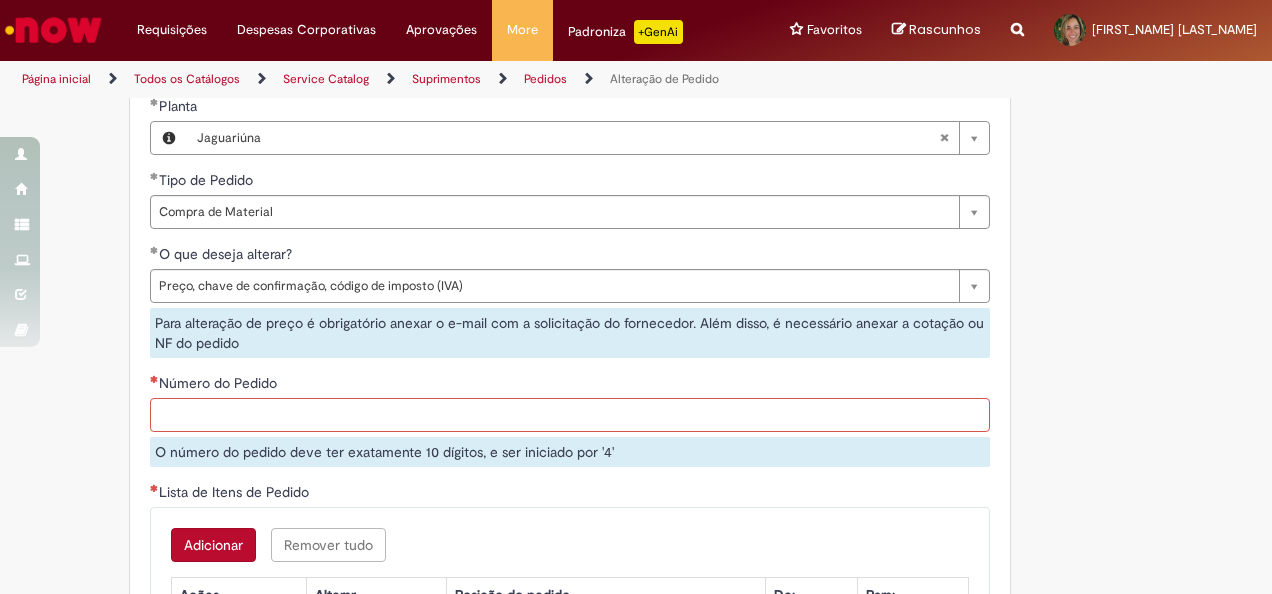 click on "Número do Pedido" at bounding box center [570, 415] 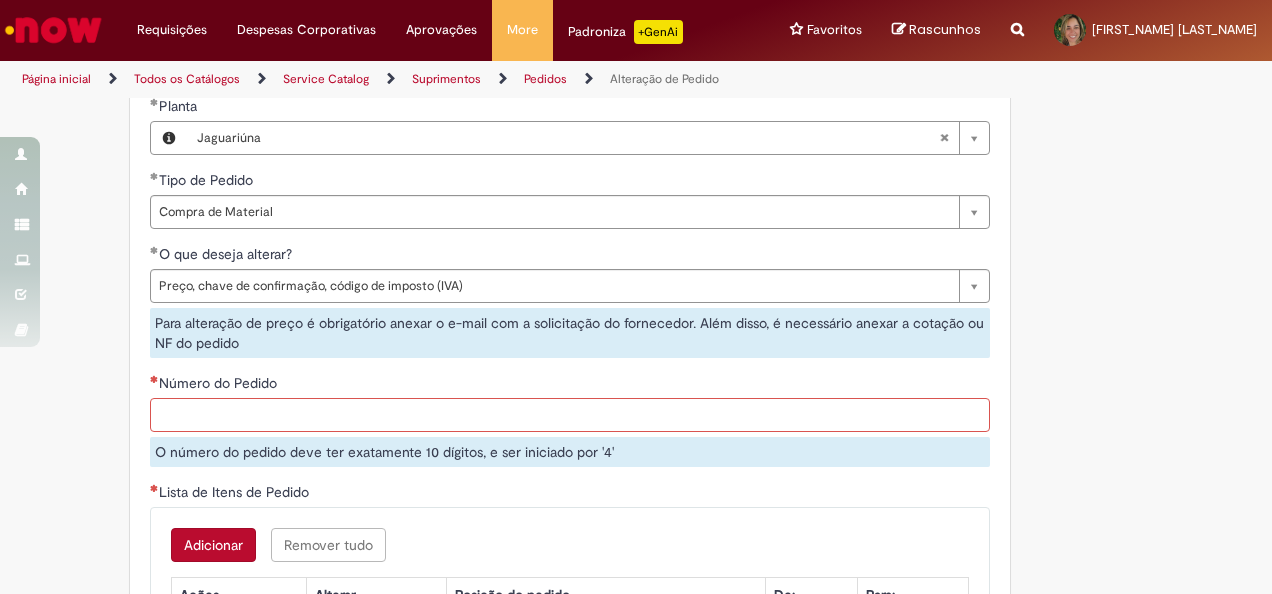 paste on "**********" 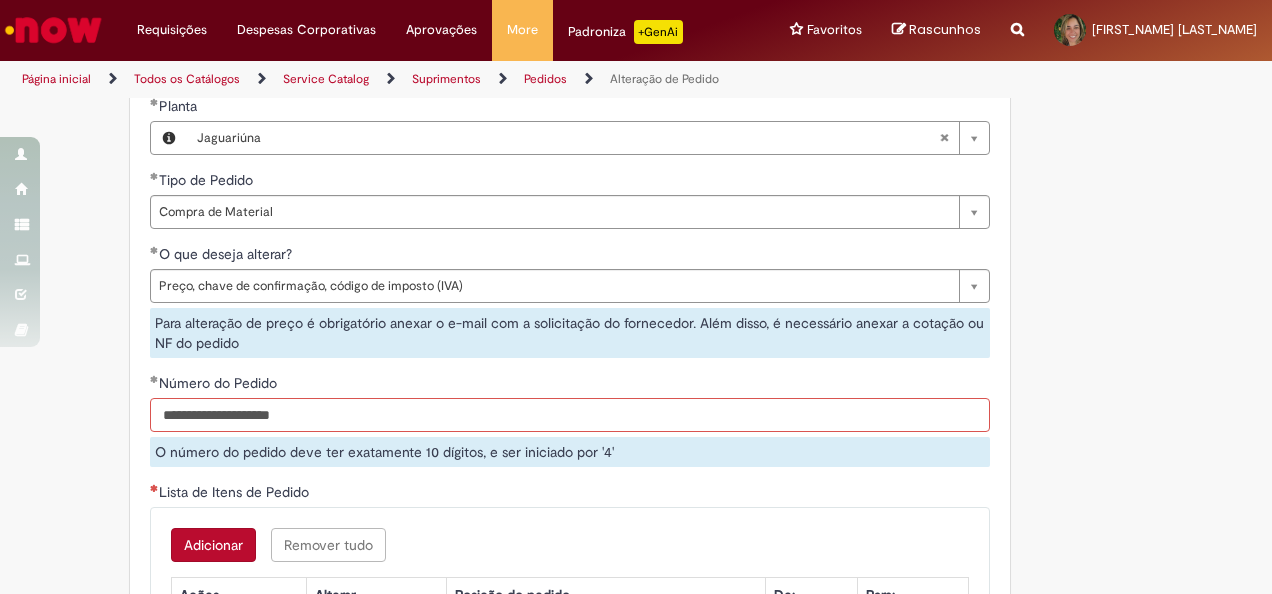 type on "**********" 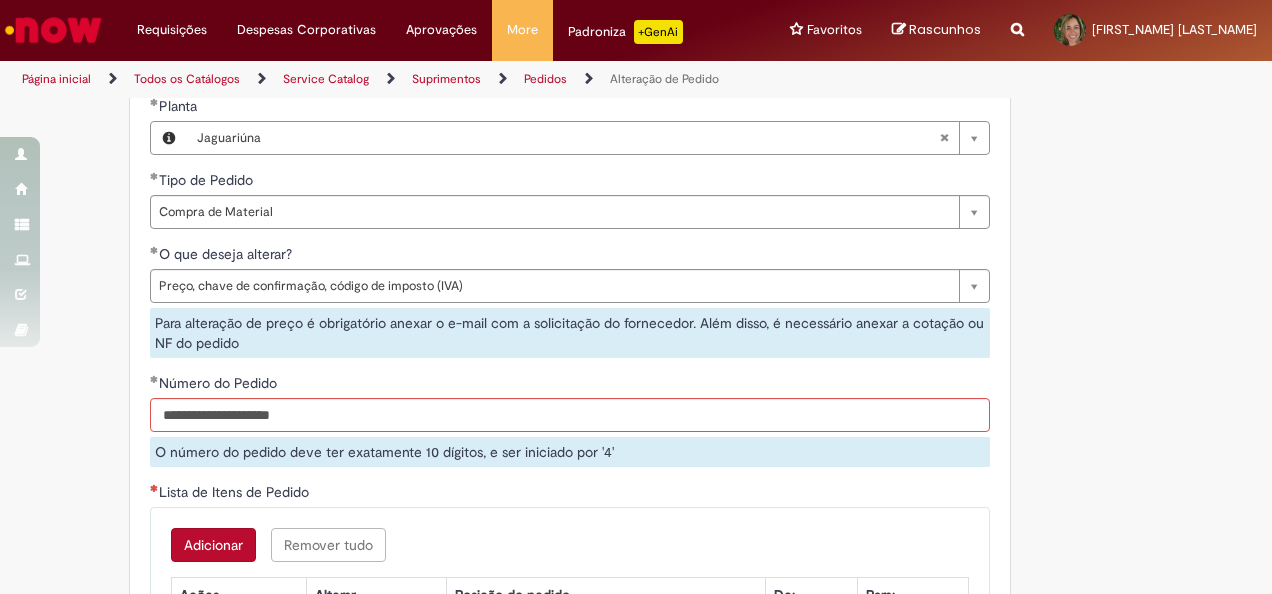 type 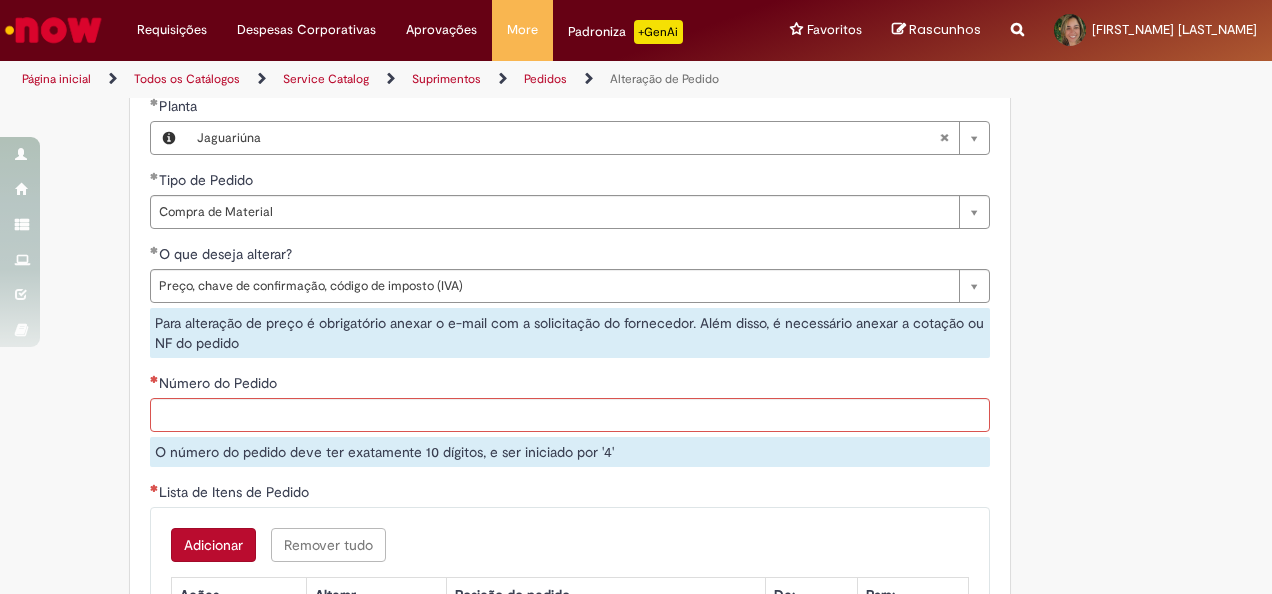 type 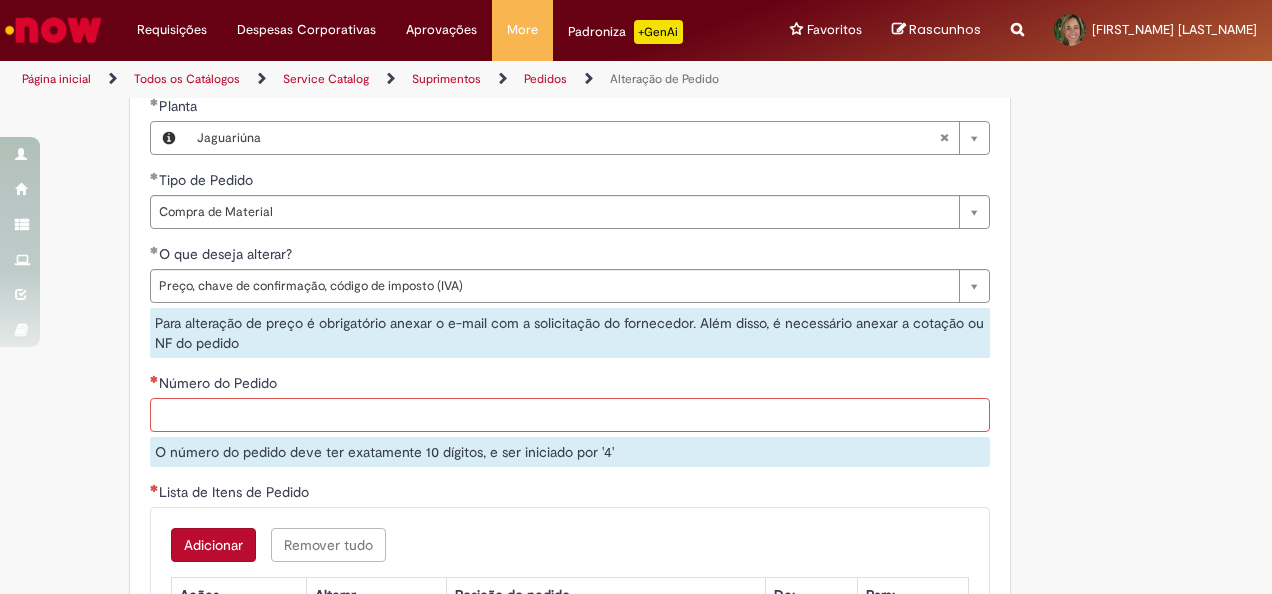 click on "Número do Pedido" at bounding box center (570, 415) 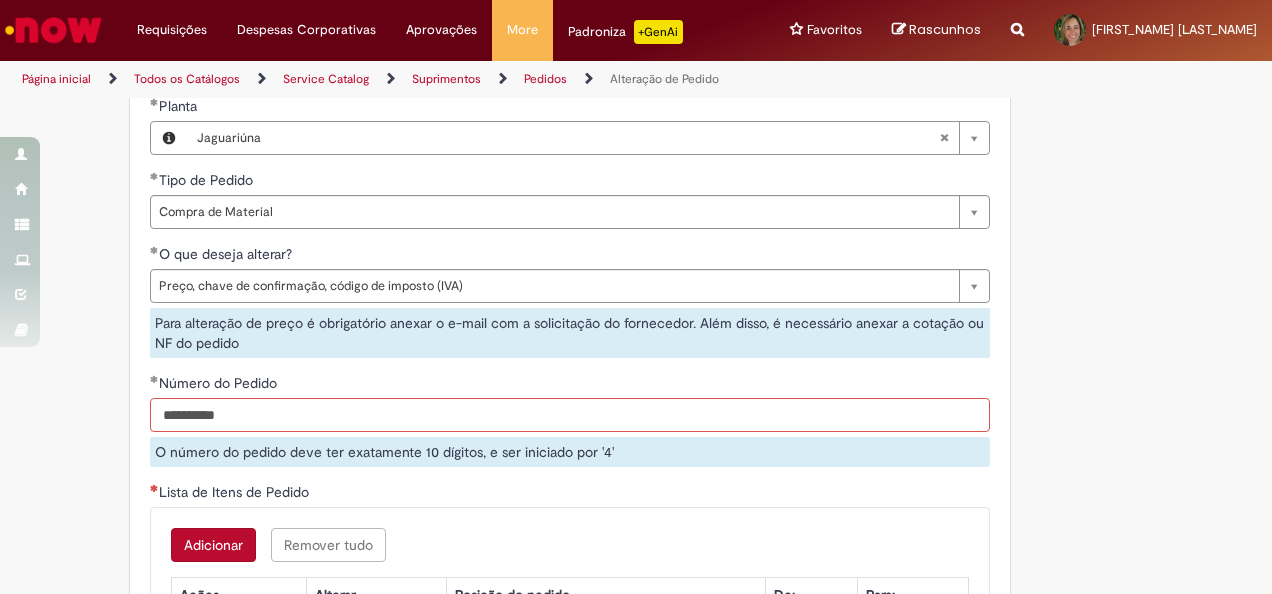 type on "**********" 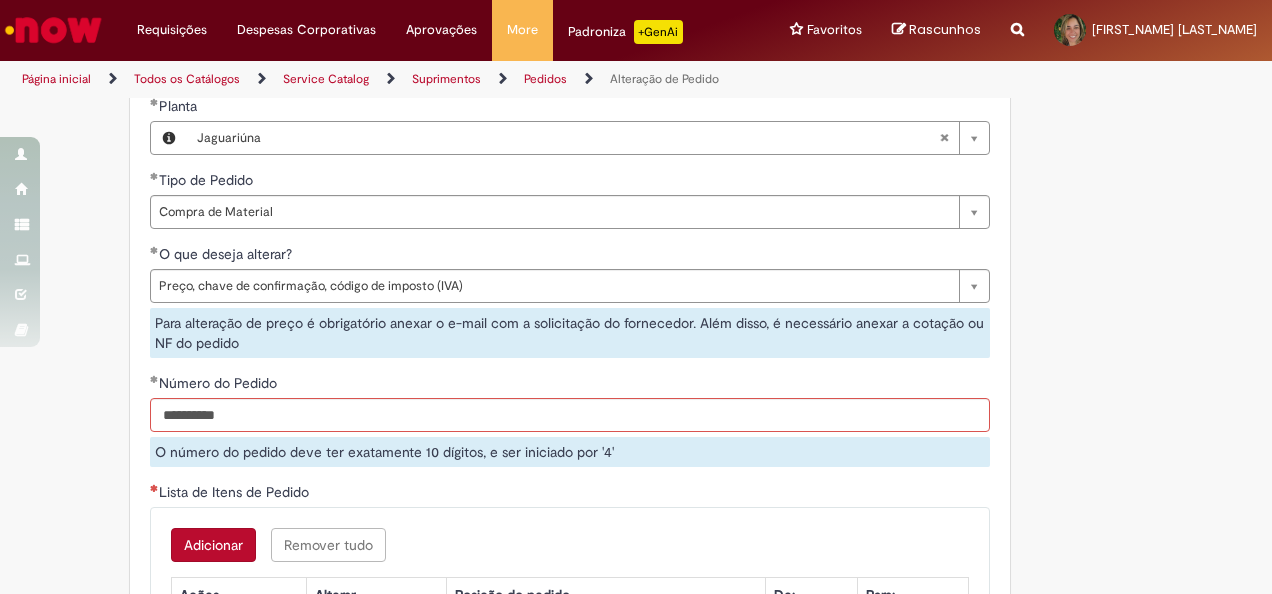 click on "Adicionar Remover tudo Lista de Itens de Pedido Ações Alterar Posição do pedido De: Para: Sem dados para exibir" at bounding box center (570, 593) 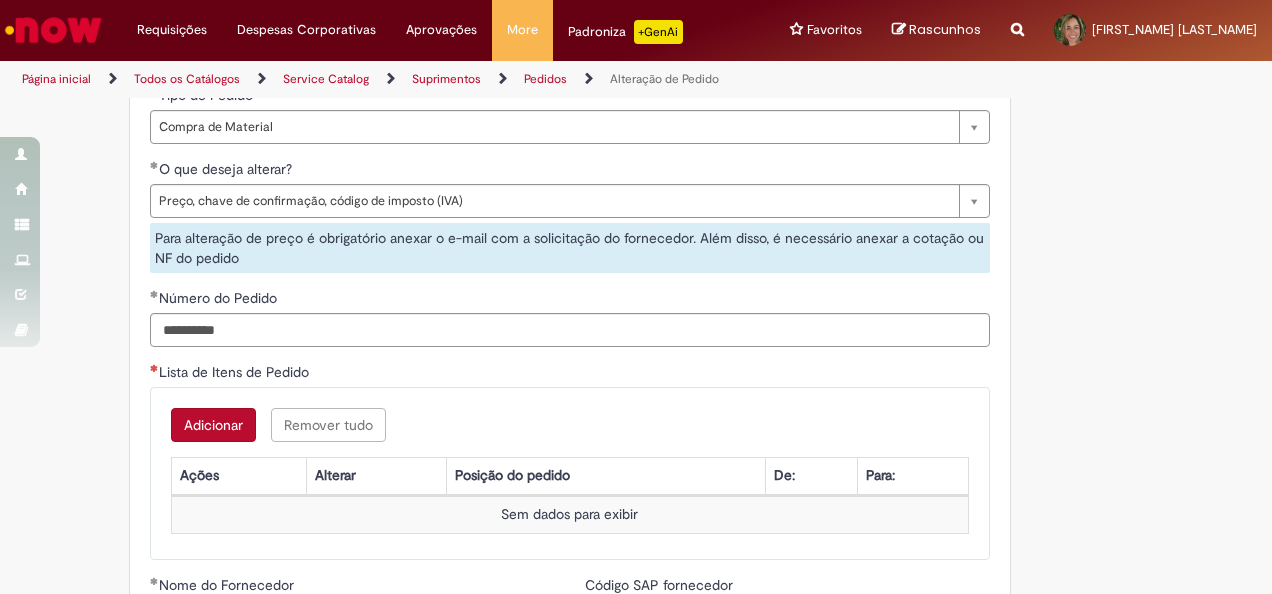 scroll, scrollTop: 1473, scrollLeft: 0, axis: vertical 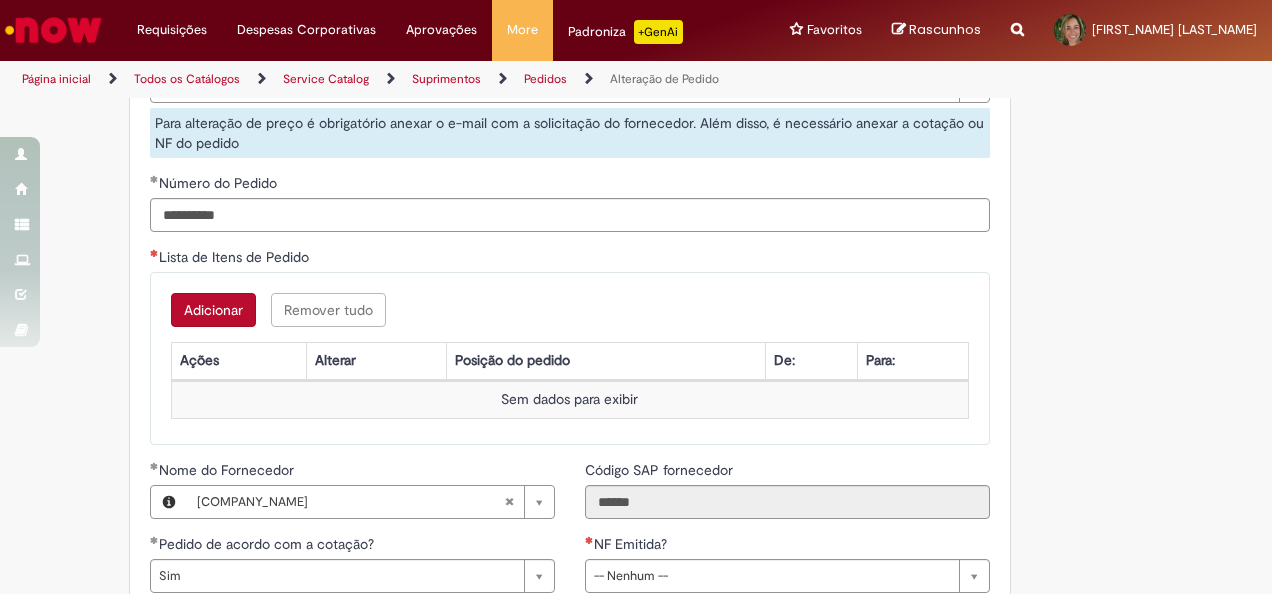 click on "Adicionar" at bounding box center [213, 310] 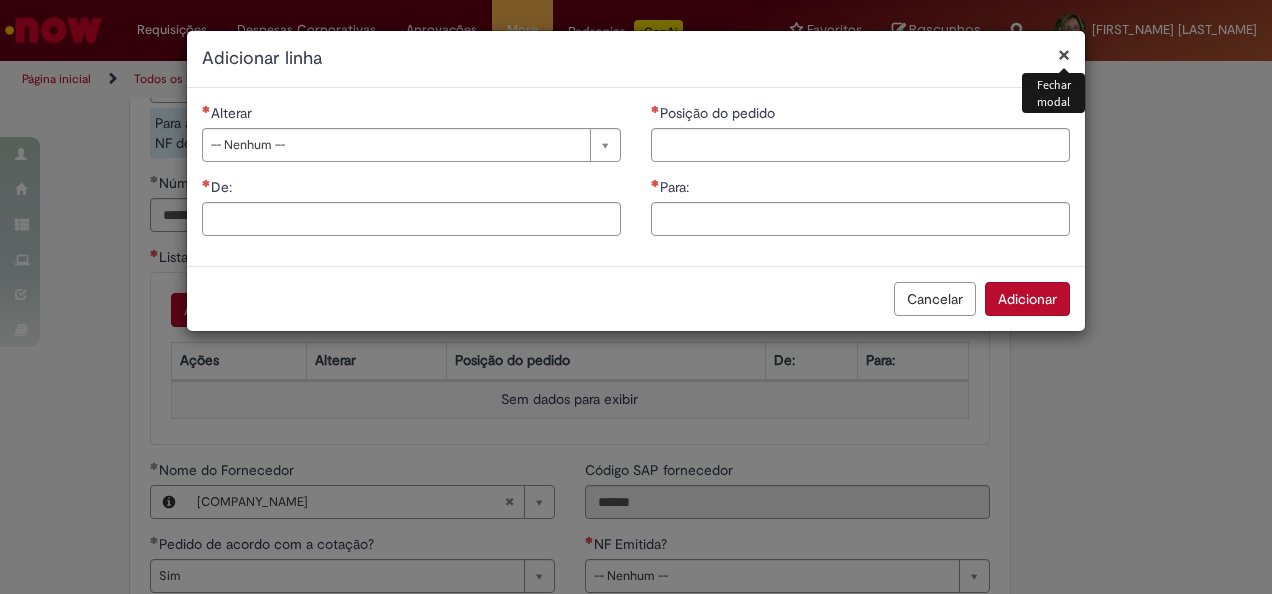 click on "Cancelar" at bounding box center [935, 299] 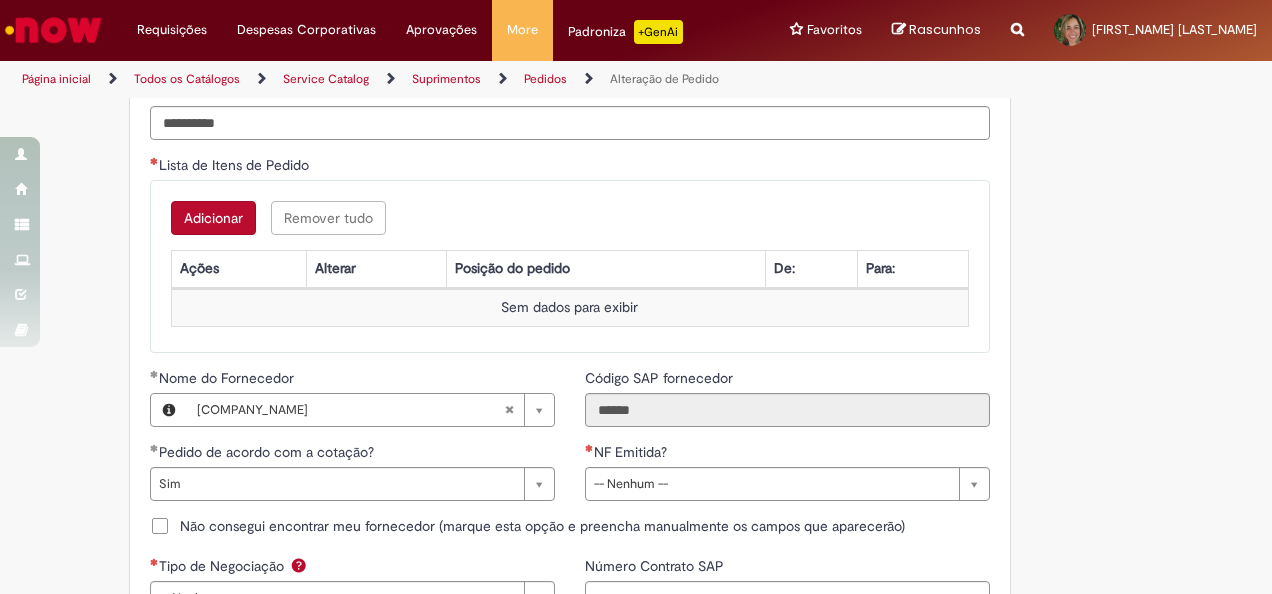 scroll, scrollTop: 1673, scrollLeft: 0, axis: vertical 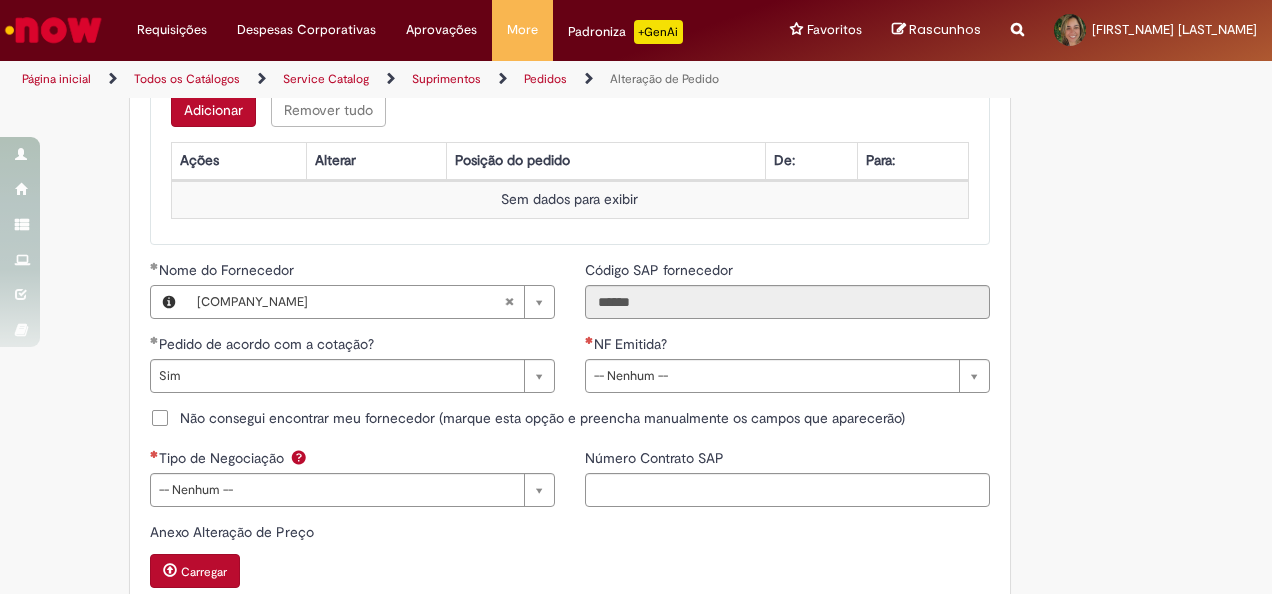 click on "Adicionar a Favoritos
Alteração de Pedido
Solicitar alteração de pedido de material ou serviço
Este chamado é destinado para  alterações no pedido  - preço, quantidade, tipo de frete (CIF/FOB), moeda, chave de confirmação, prazo de pagamento e código de imposto (IVA) – e para alterações de pedido por  DexPara  – conta contábil, centro, centro de custo, PEP, ordem, CNPJ de fornecedor, ou compra de material e serviço.
INFORMAÇÕES IMPORTANTES PARA ALTERAÇÃO DE PREÇO:
Pedidos de contrato:  A solicitação será confrontada com o valor acordado  em contrato  e só será modificado caso seja identificado algum  erro  na negociação ou no cálculo do preço.
É obrigatório anexar o e-mail com a solicitação do fornecedor!
O prazo para atendimento da NIMBI e NOW é o mesmo (3 dias úteis):  Favor orientar o fornecedor a marcar pendência na" at bounding box center (636, -292) 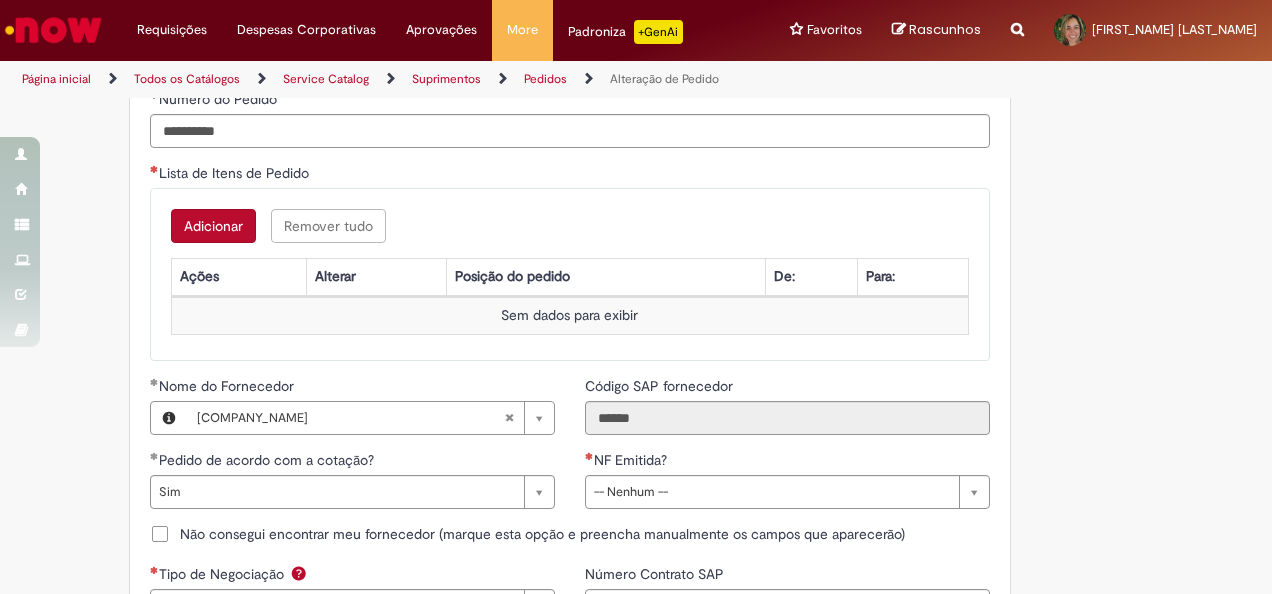 scroll, scrollTop: 1473, scrollLeft: 0, axis: vertical 